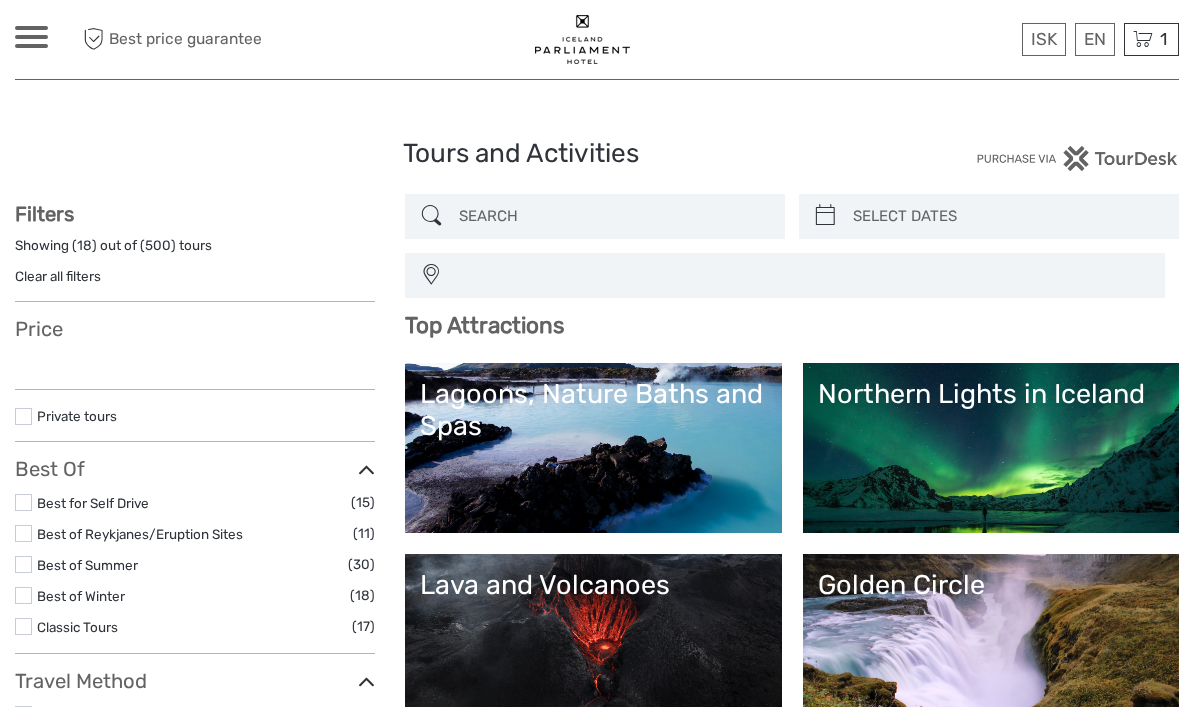 select 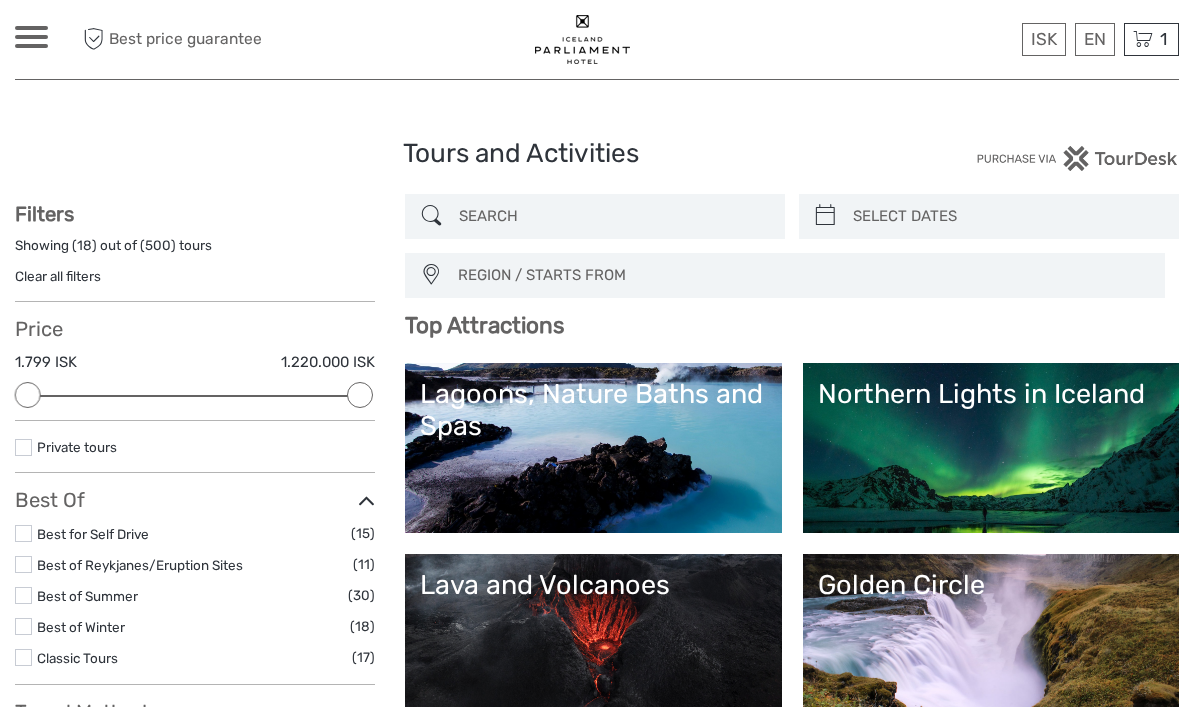 scroll, scrollTop: 0, scrollLeft: 0, axis: both 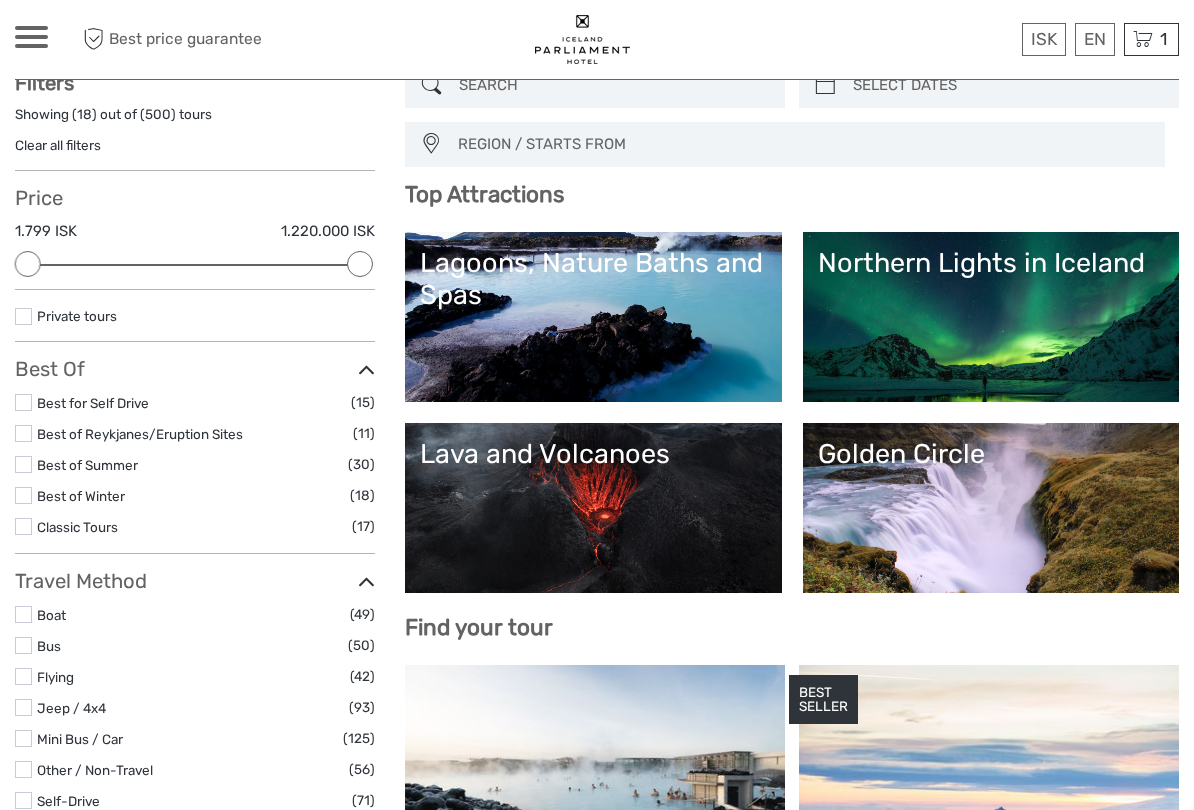 click on "Lava and Volcanoes" at bounding box center (593, 508) 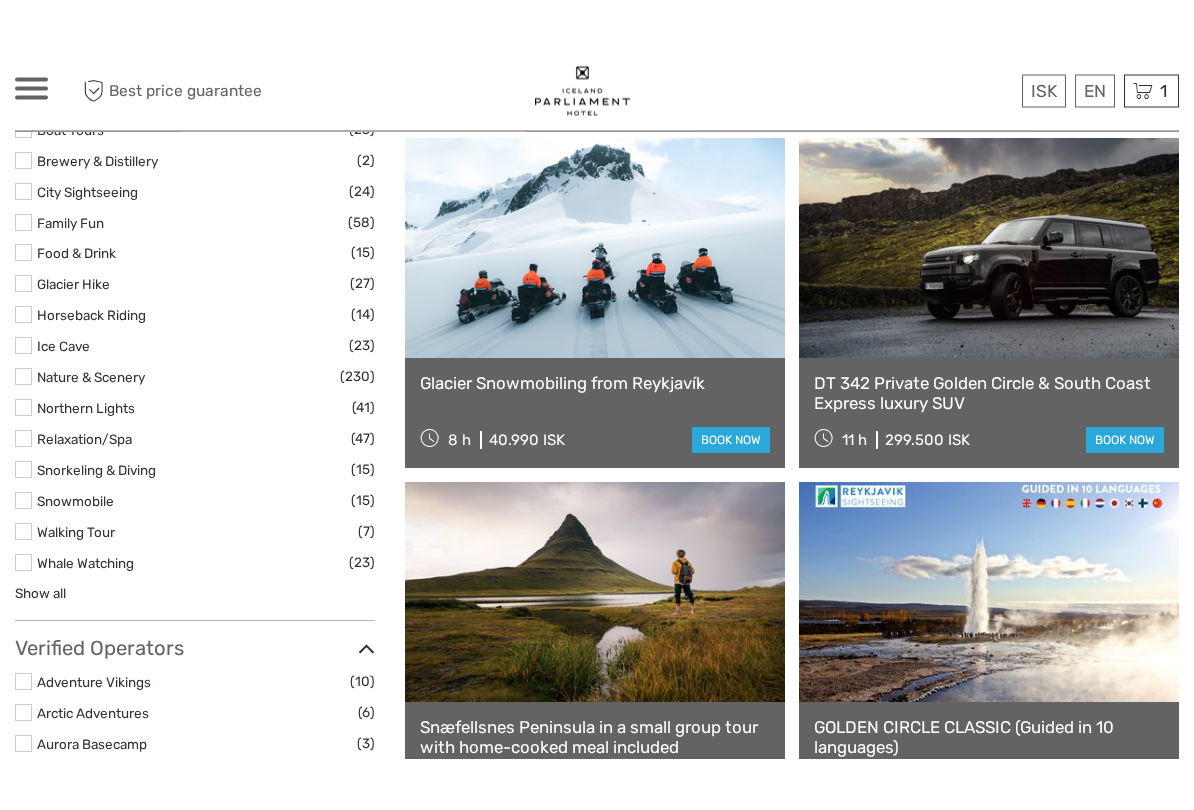 scroll, scrollTop: 1742, scrollLeft: 0, axis: vertical 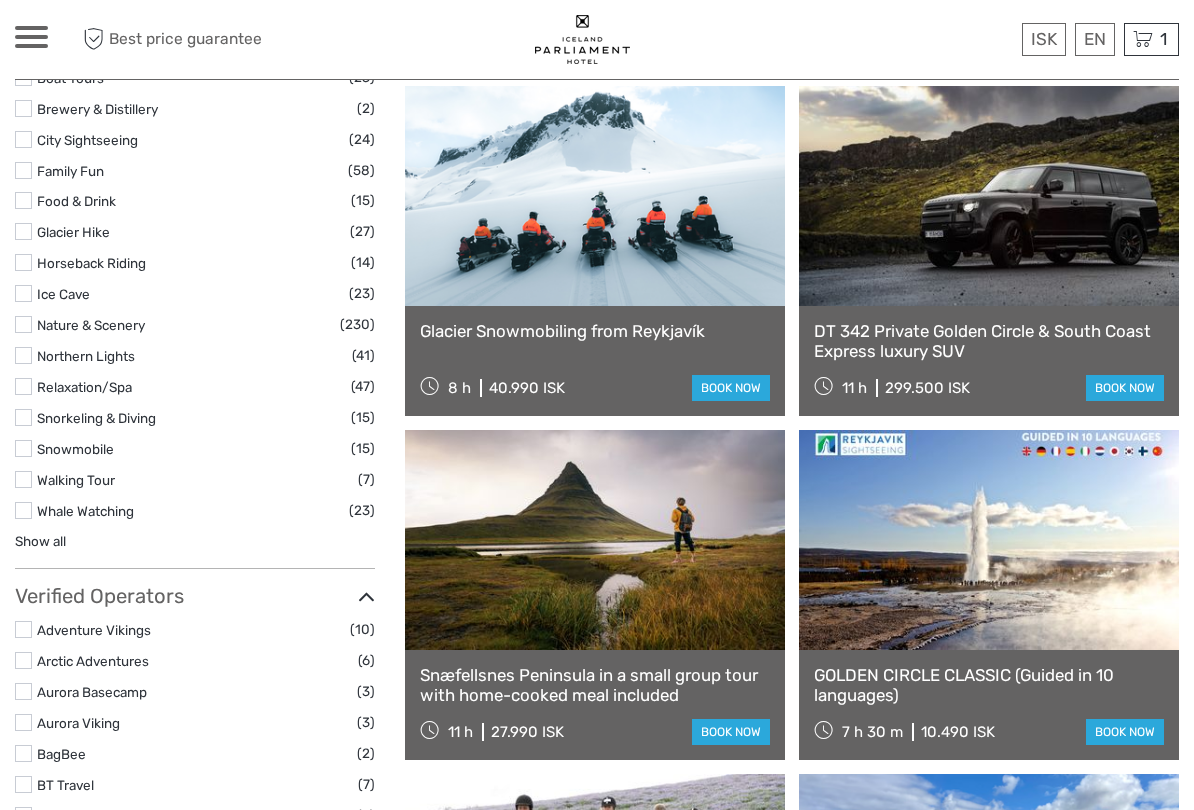 click on "Show all" at bounding box center (40, 541) 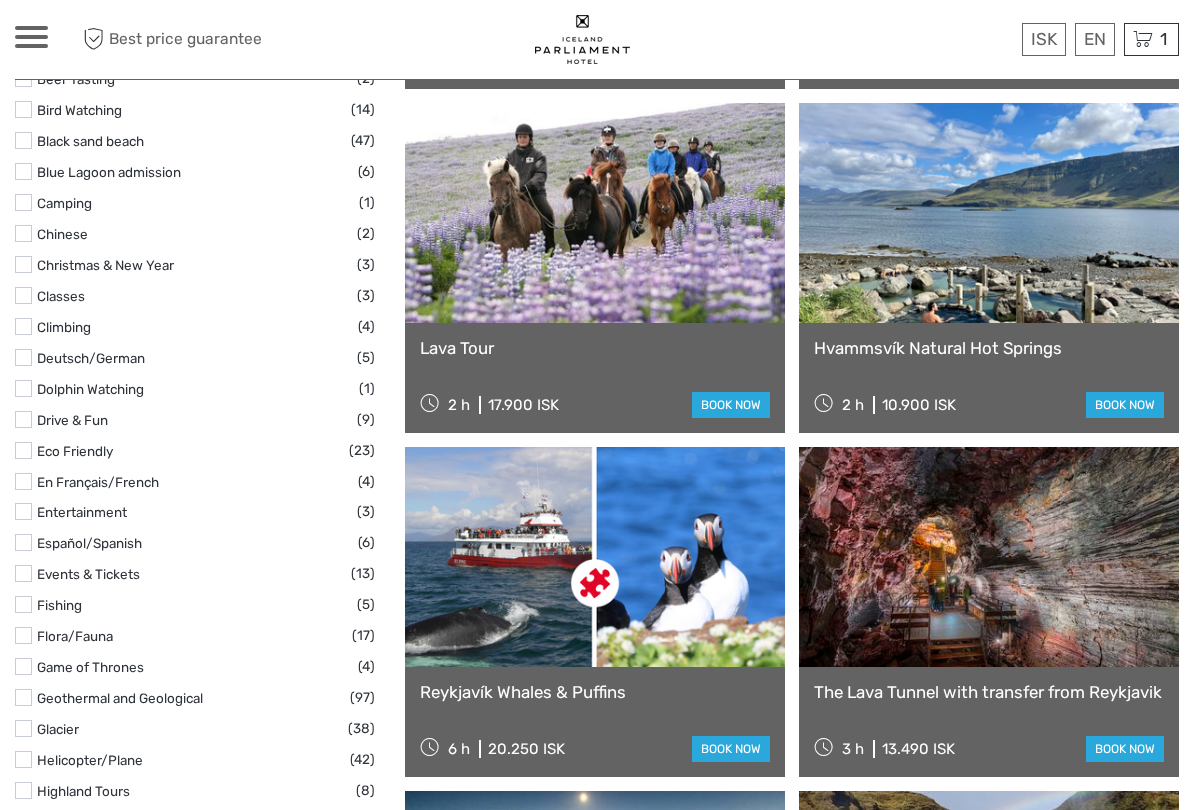 scroll, scrollTop: 2558, scrollLeft: 0, axis: vertical 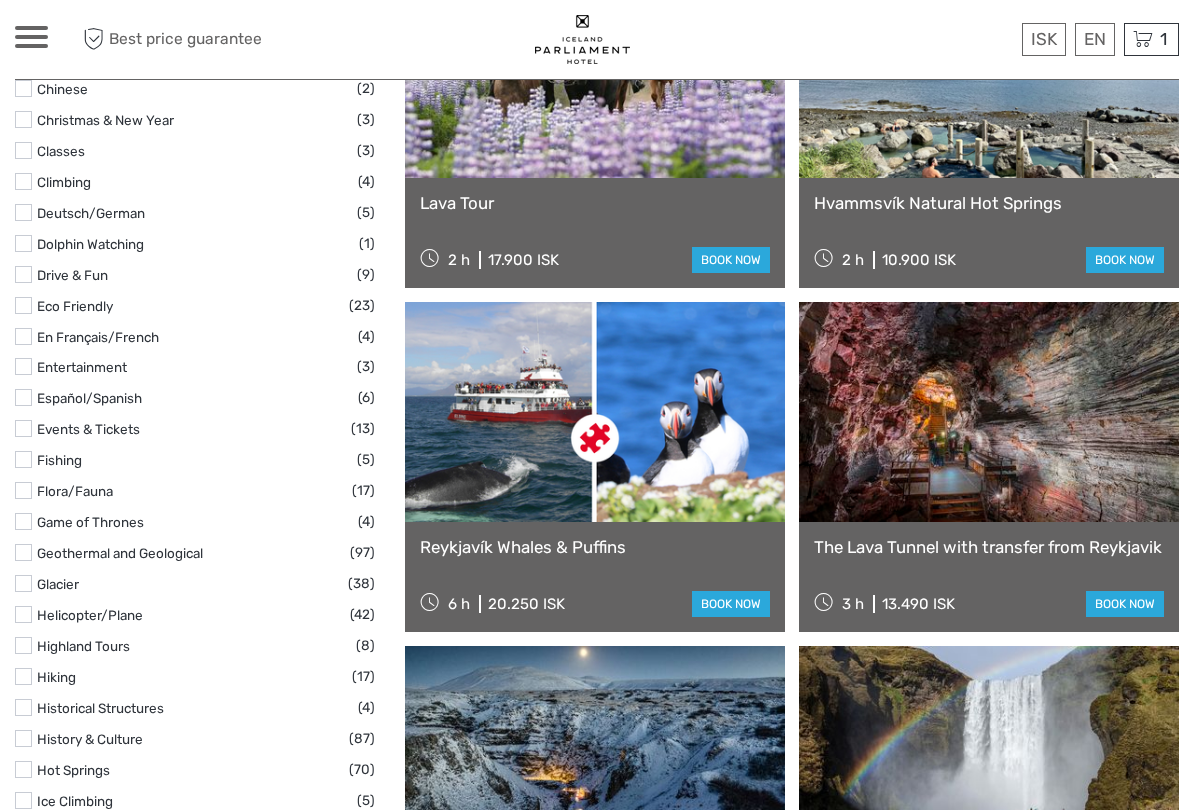 click on "Helicopter/Plane" at bounding box center [90, 615] 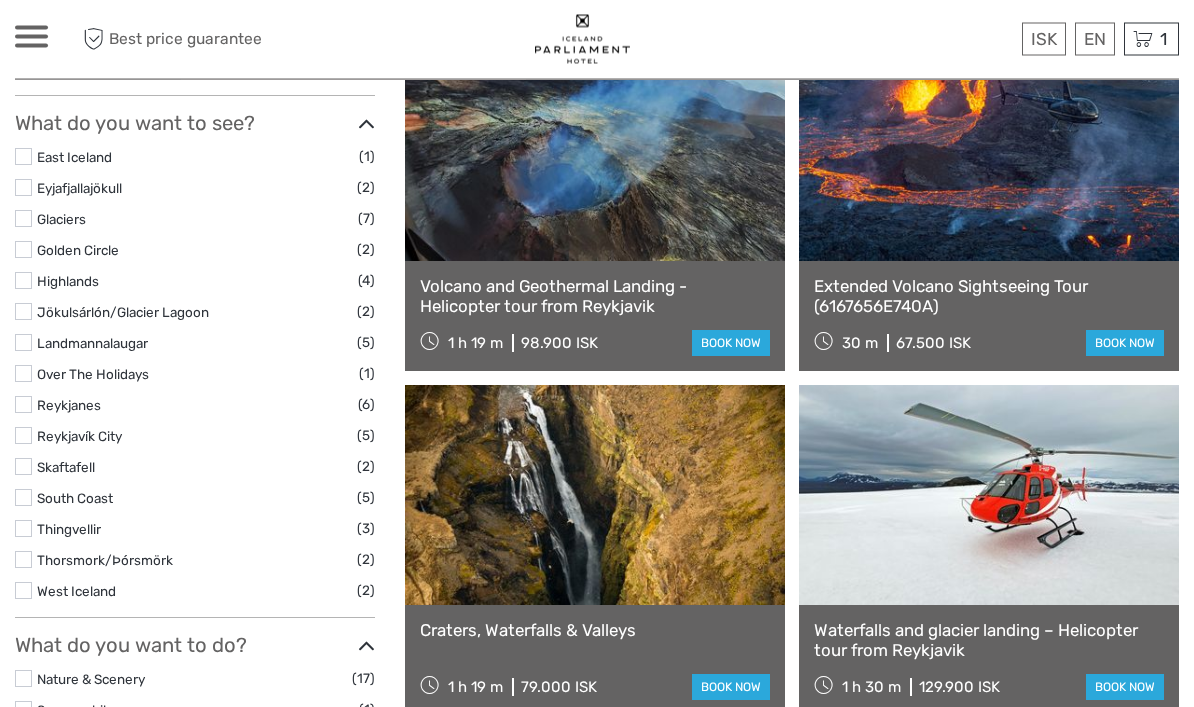 scroll, scrollTop: 613, scrollLeft: 0, axis: vertical 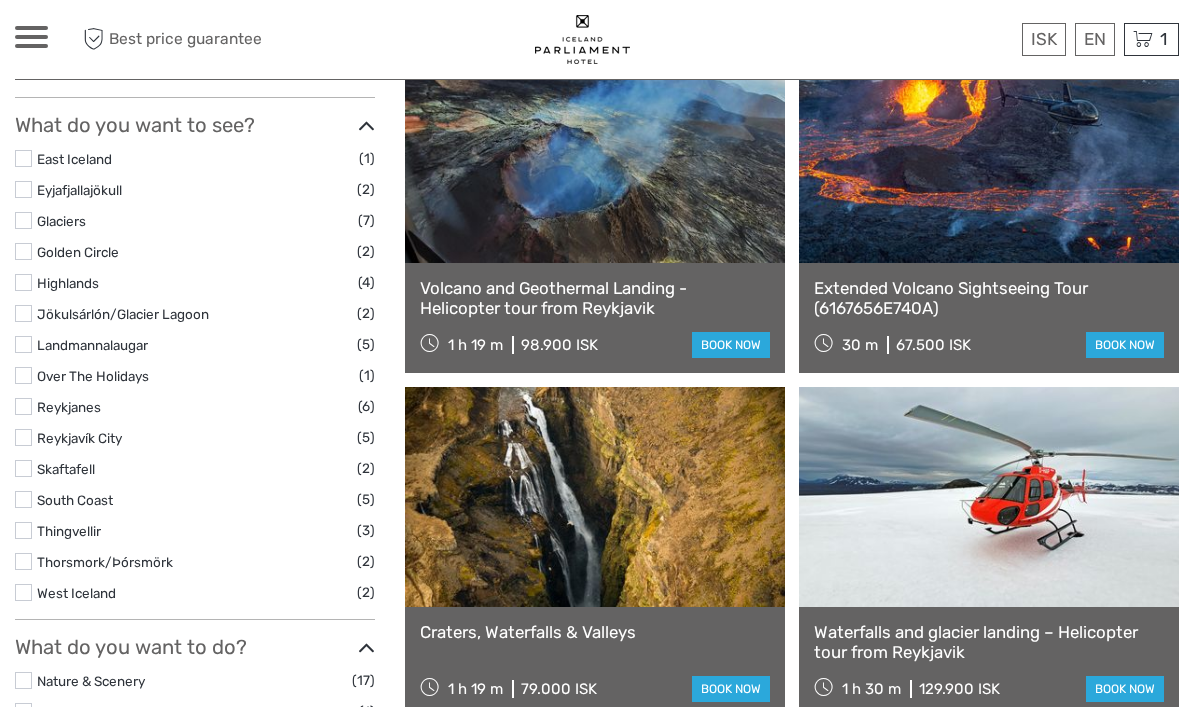 click at bounding box center (595, 153) 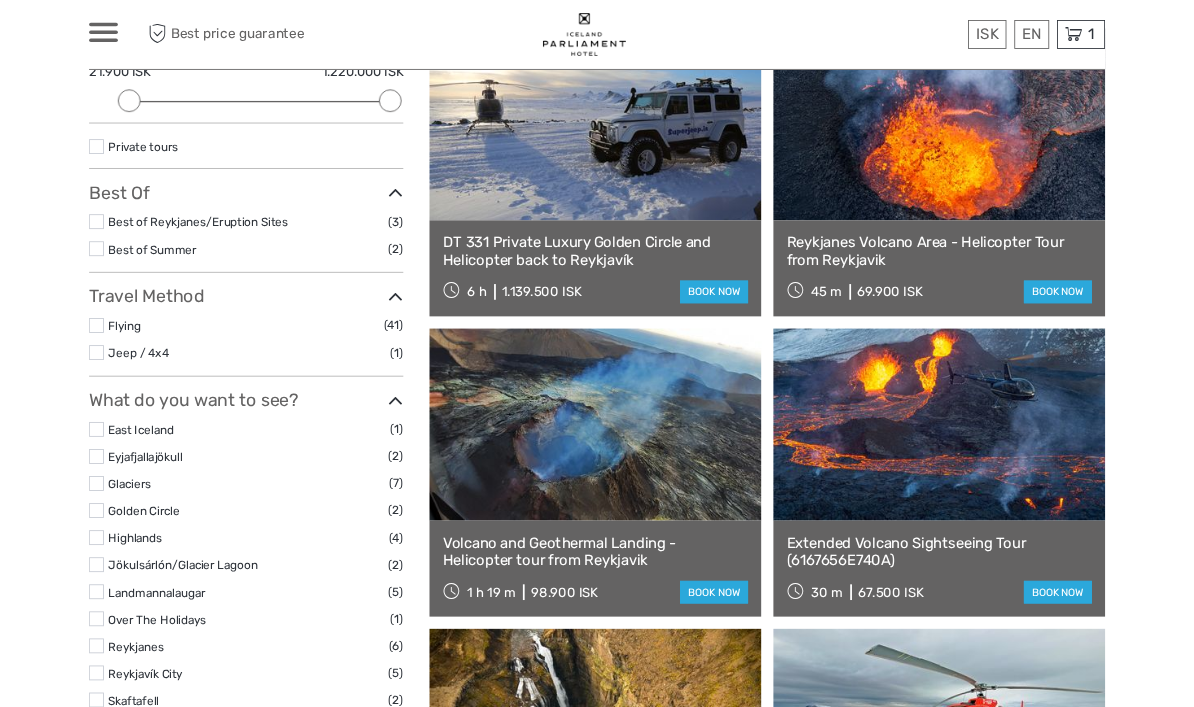 scroll, scrollTop: 257, scrollLeft: 0, axis: vertical 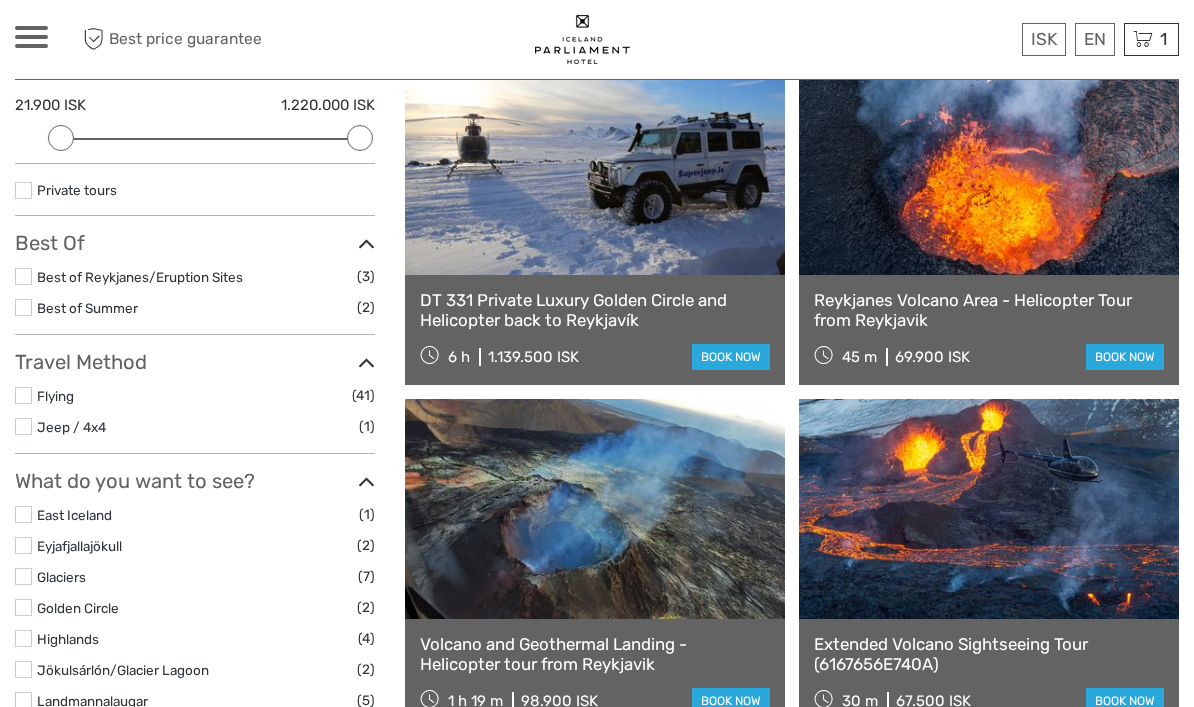 click at bounding box center [989, 165] 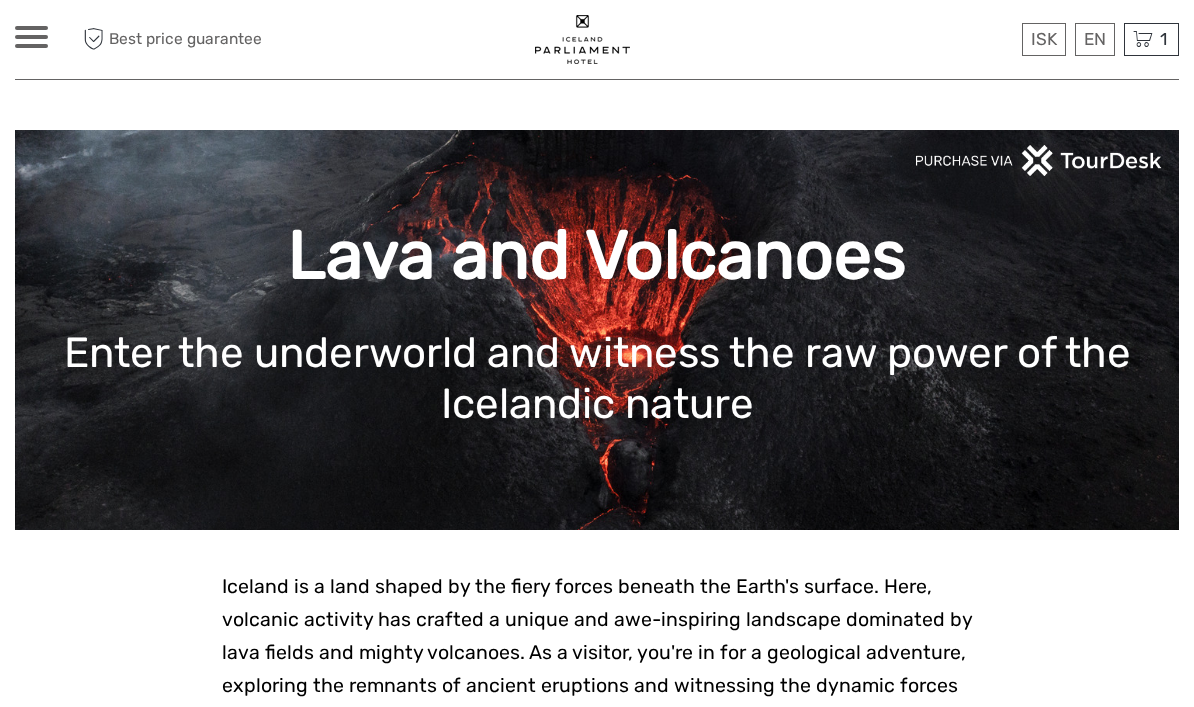 scroll, scrollTop: 0, scrollLeft: 0, axis: both 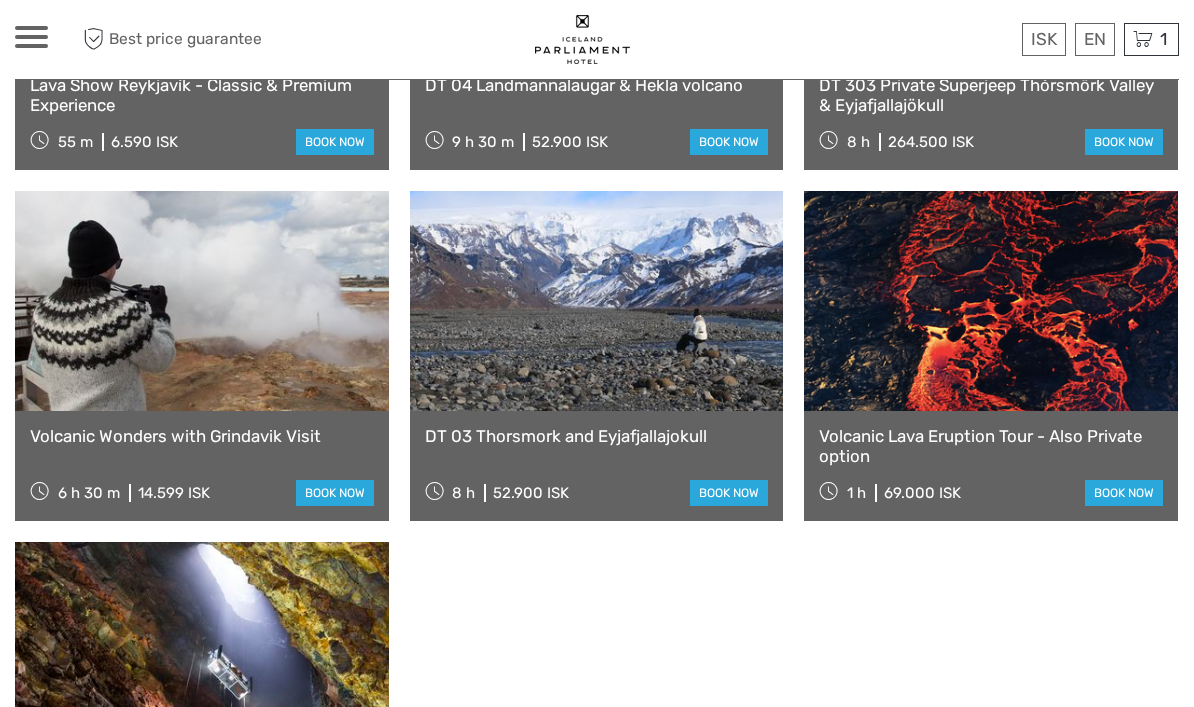 click at bounding box center [991, 301] 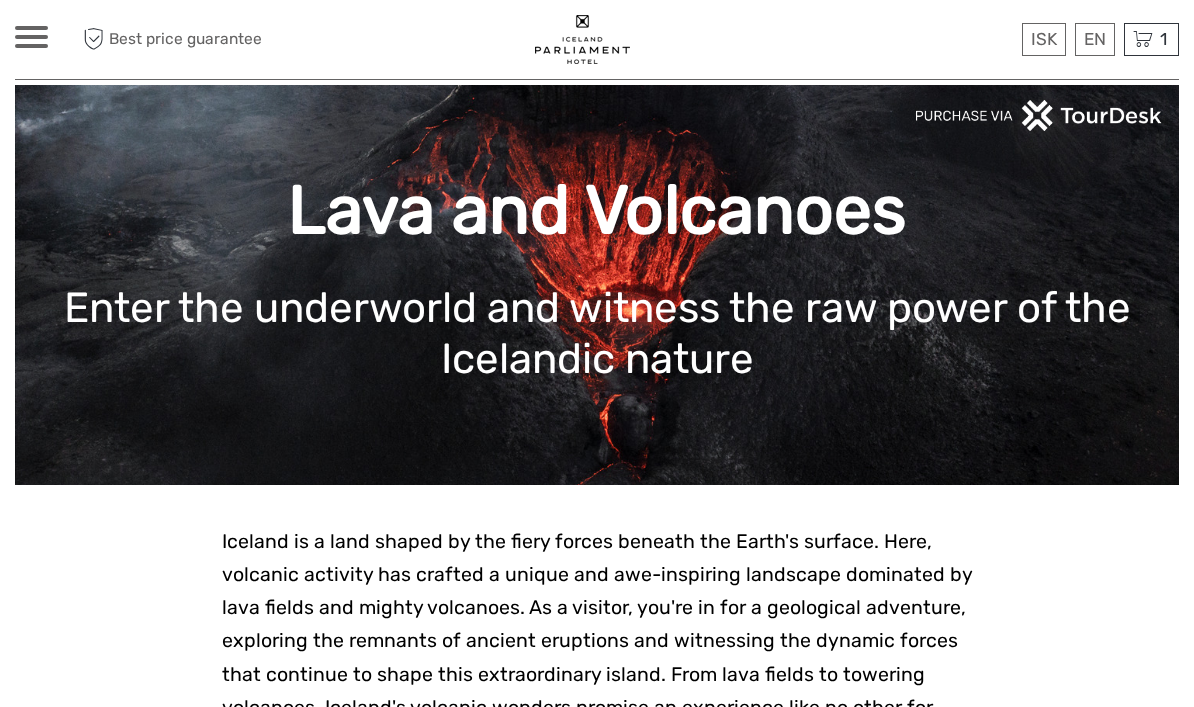 scroll, scrollTop: 0, scrollLeft: 0, axis: both 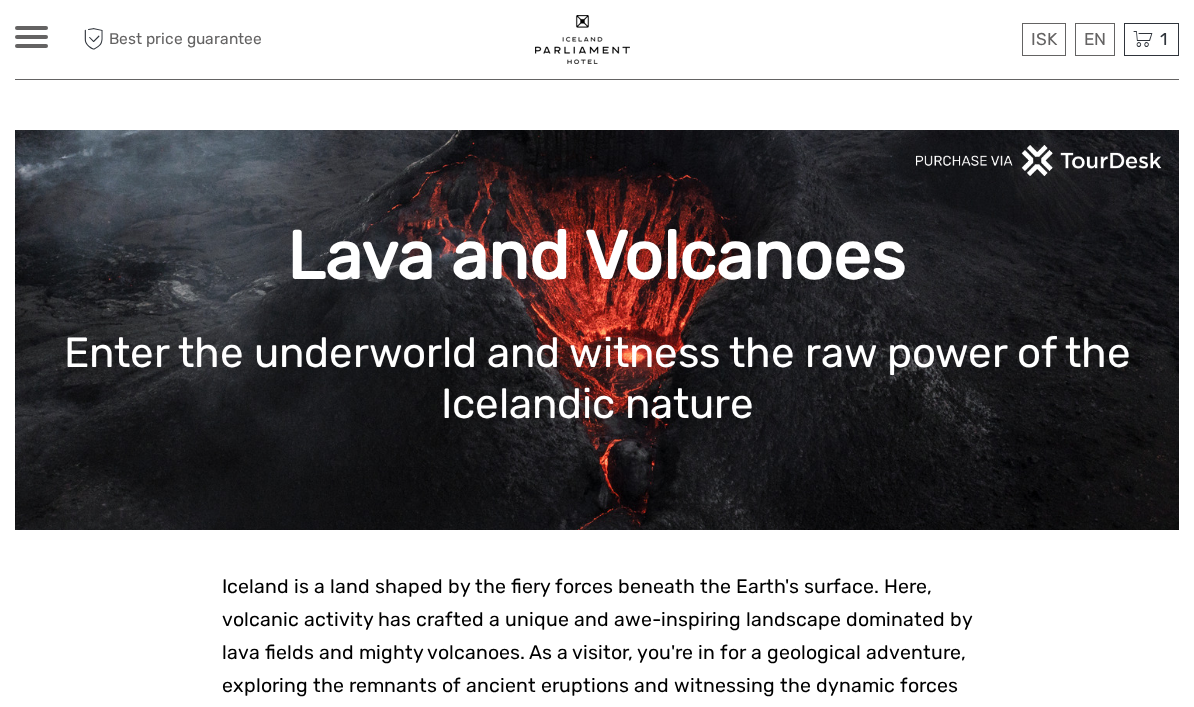 click on "ISK
ISK
€
$
£
EN
English
Español
Deutsch
Tours
Multi-day tours
Transfers
Car rental
More
Food & drink
Travel Articles
Food & drink
Travel Articles" at bounding box center [31, 39] 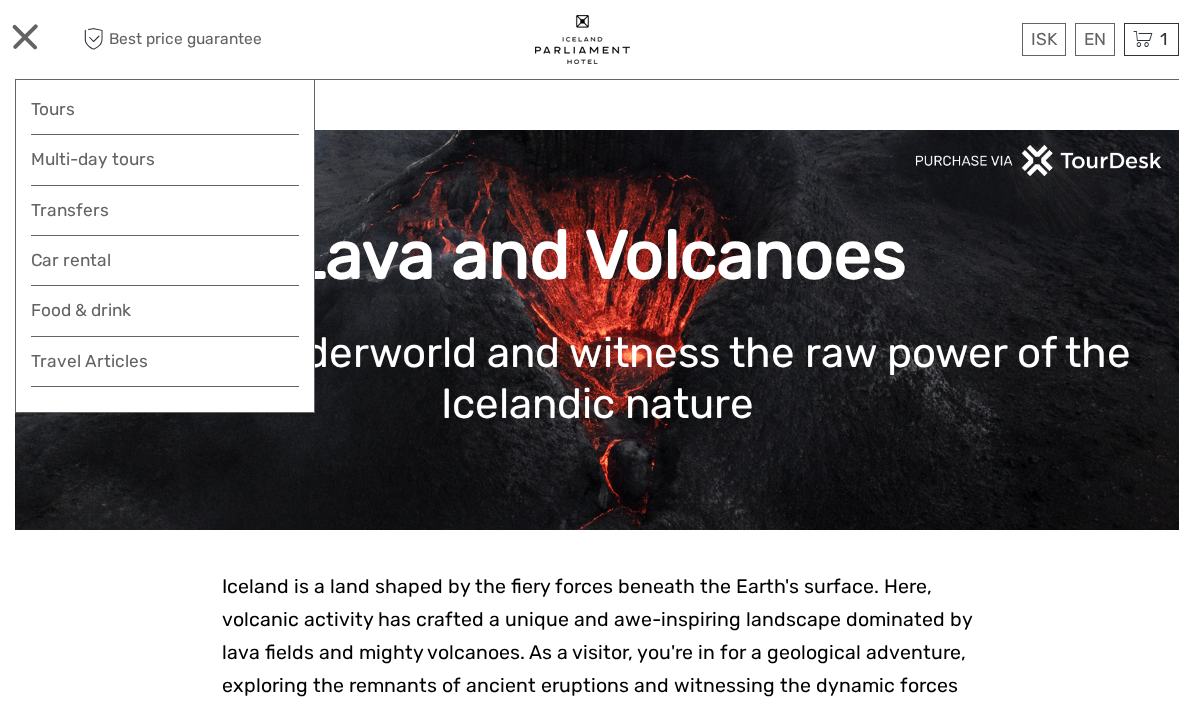 click at bounding box center [597, 39] 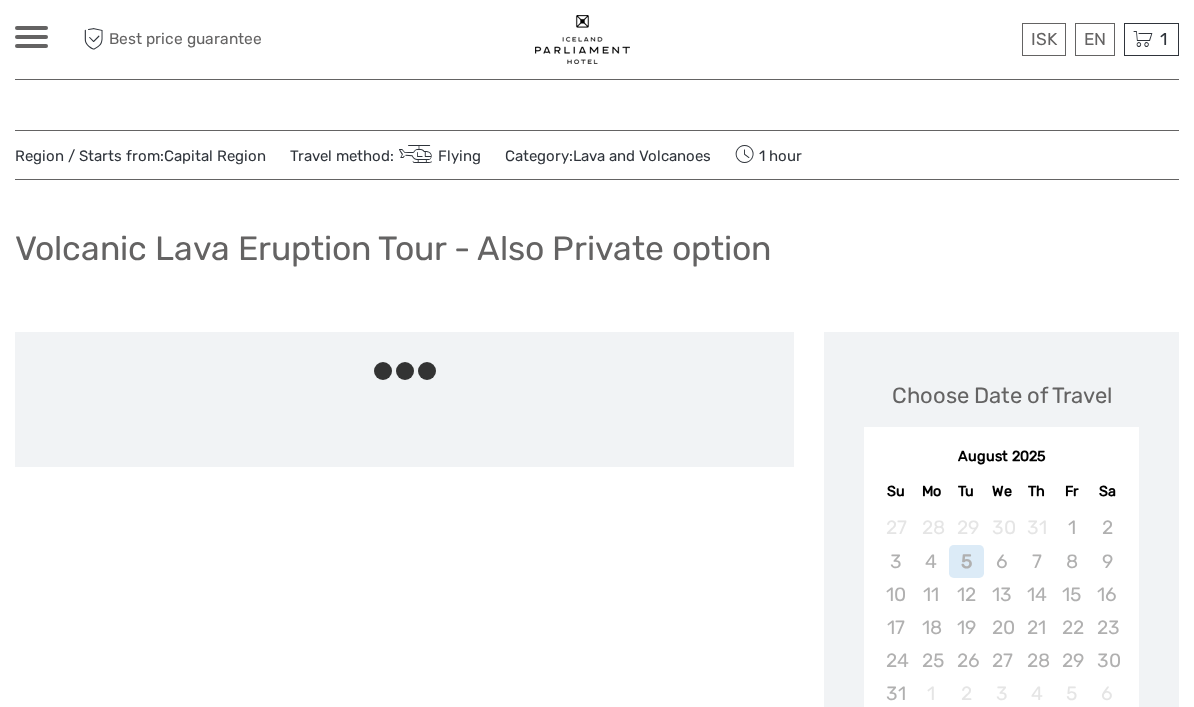 scroll, scrollTop: 0, scrollLeft: 0, axis: both 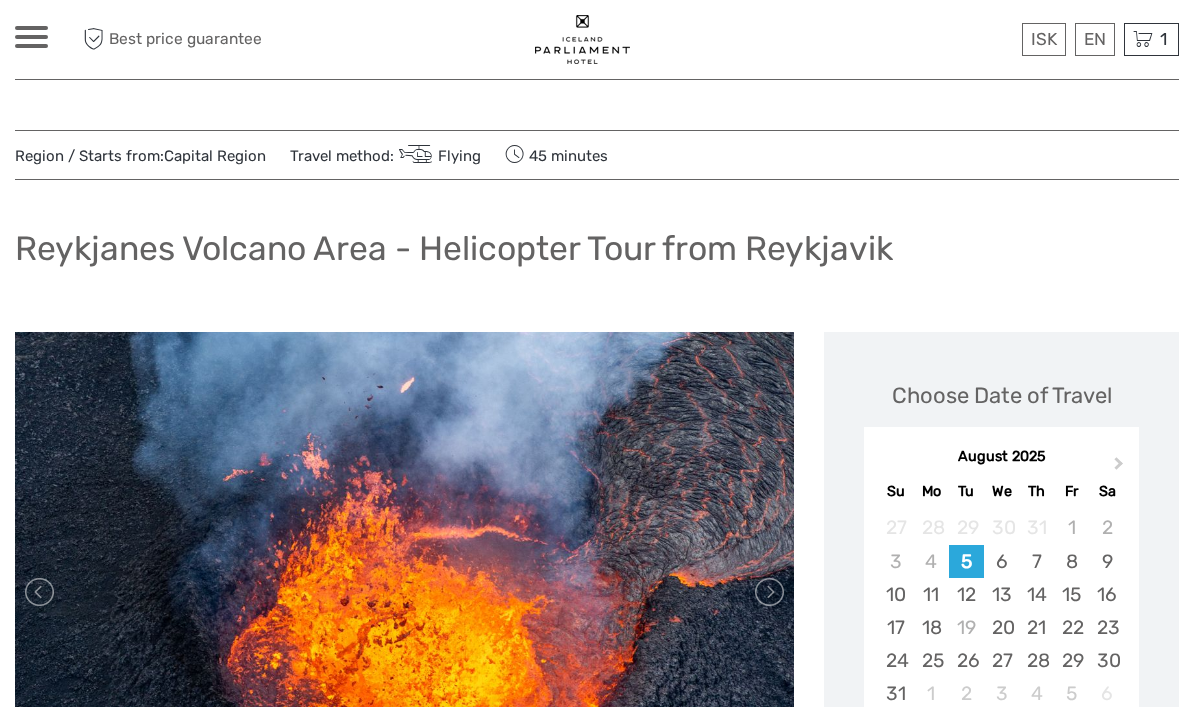 click on "6" at bounding box center (1002, 561) 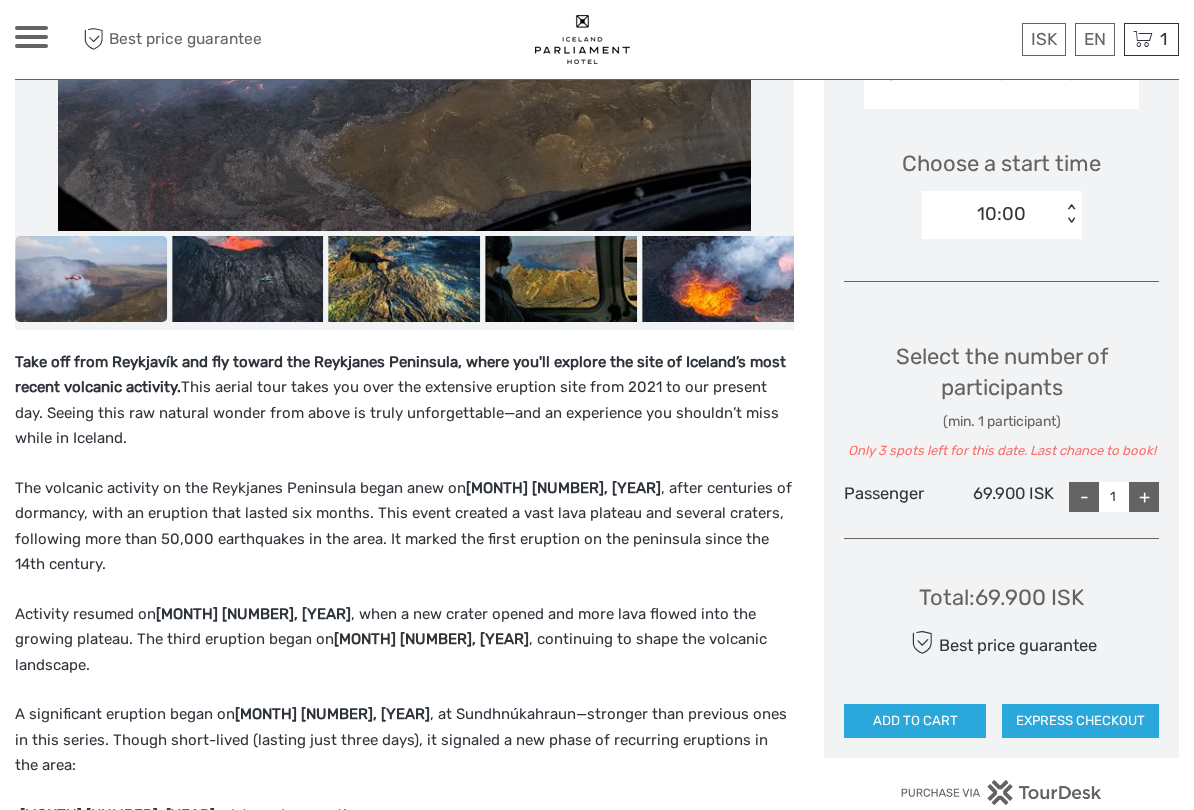 scroll, scrollTop: 621, scrollLeft: 0, axis: vertical 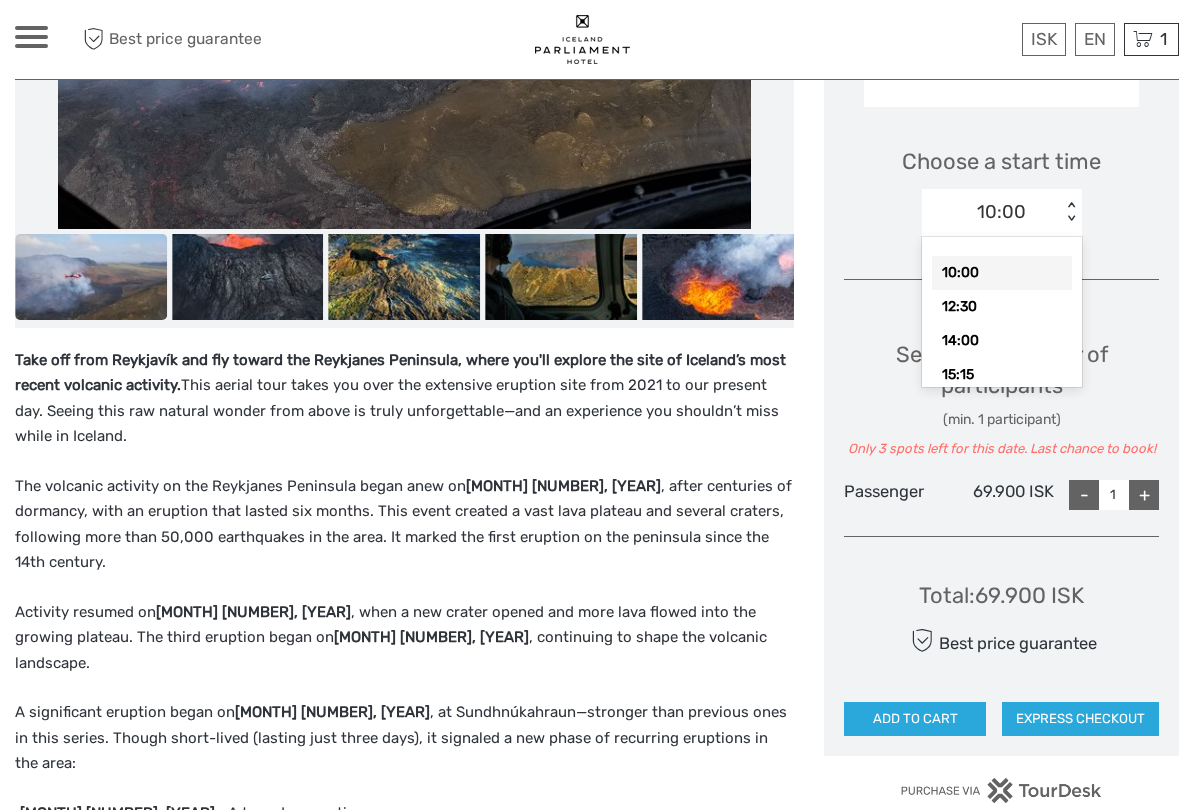 click on "10:00" at bounding box center (1002, 273) 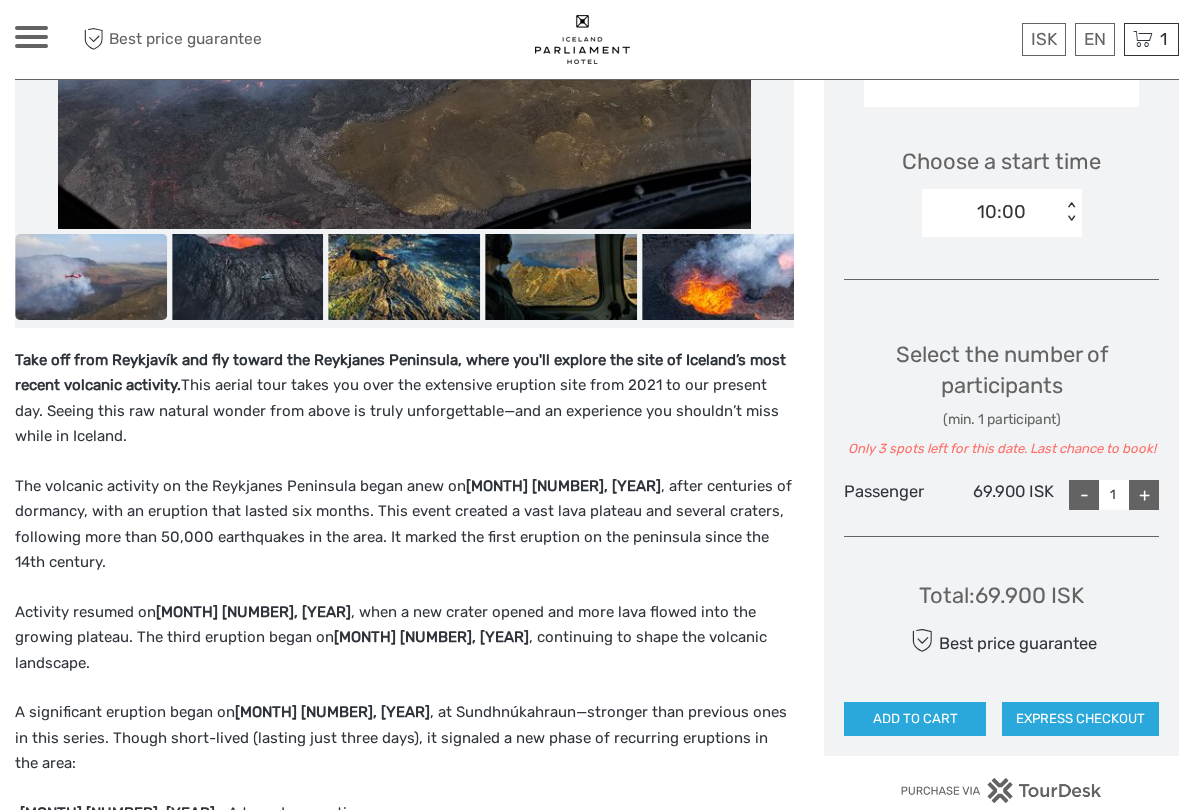 click on "+" at bounding box center (1144, 495) 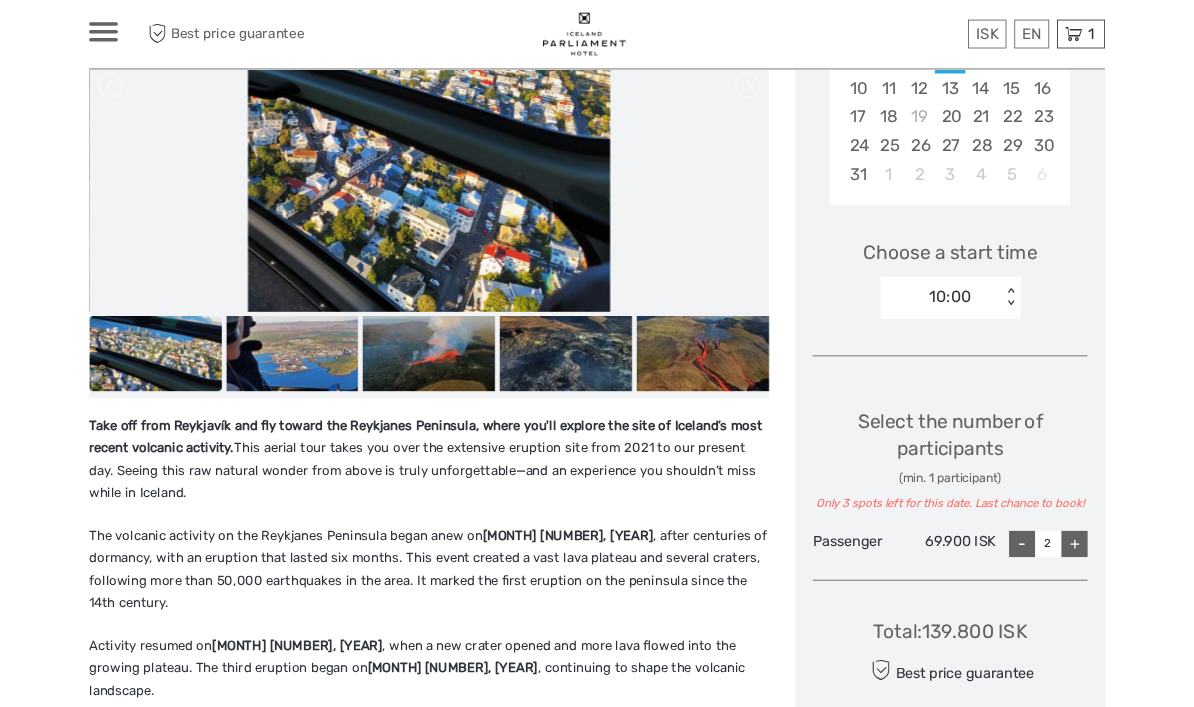 scroll, scrollTop: 491, scrollLeft: 0, axis: vertical 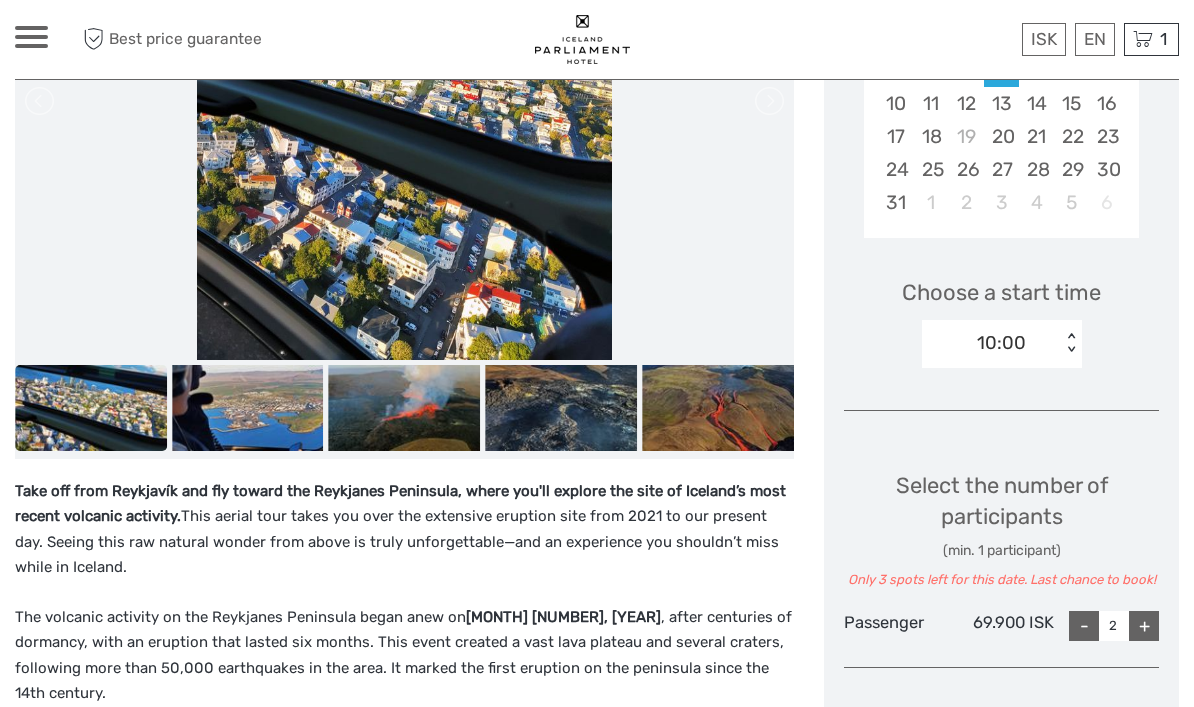 click at bounding box center (248, 407) 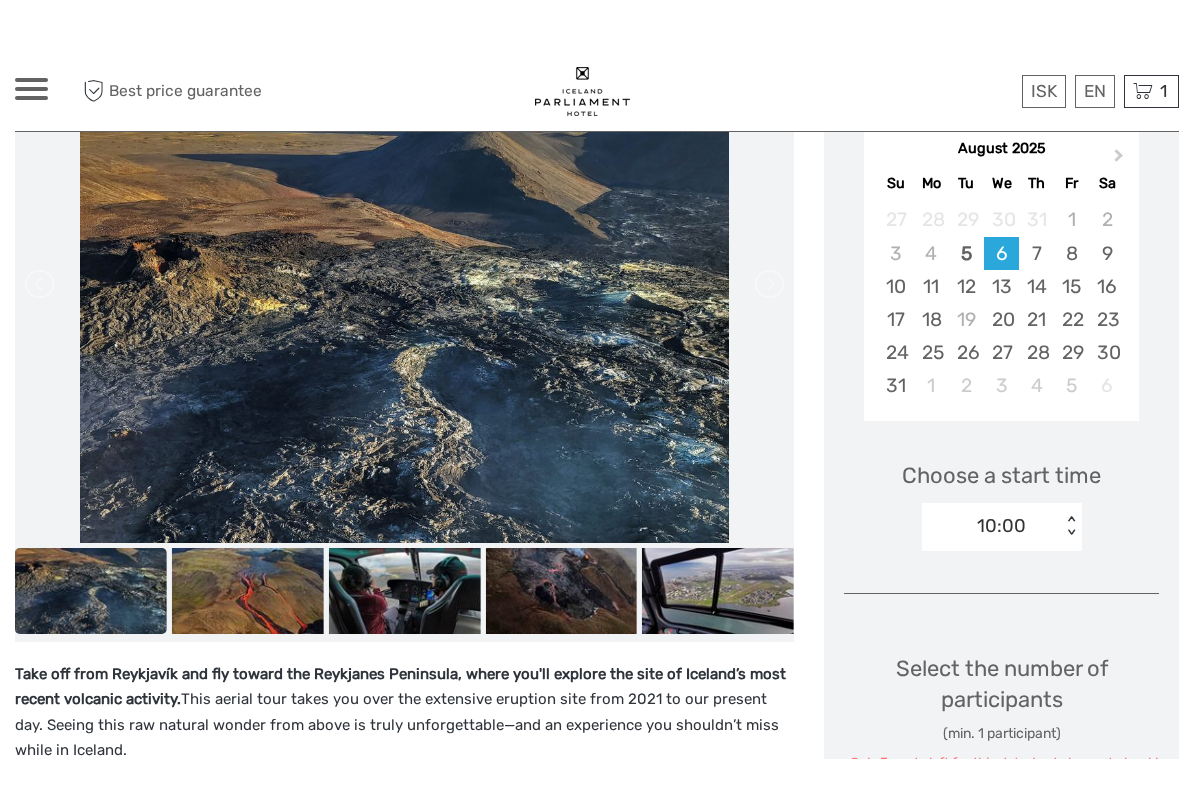 scroll, scrollTop: 416, scrollLeft: 0, axis: vertical 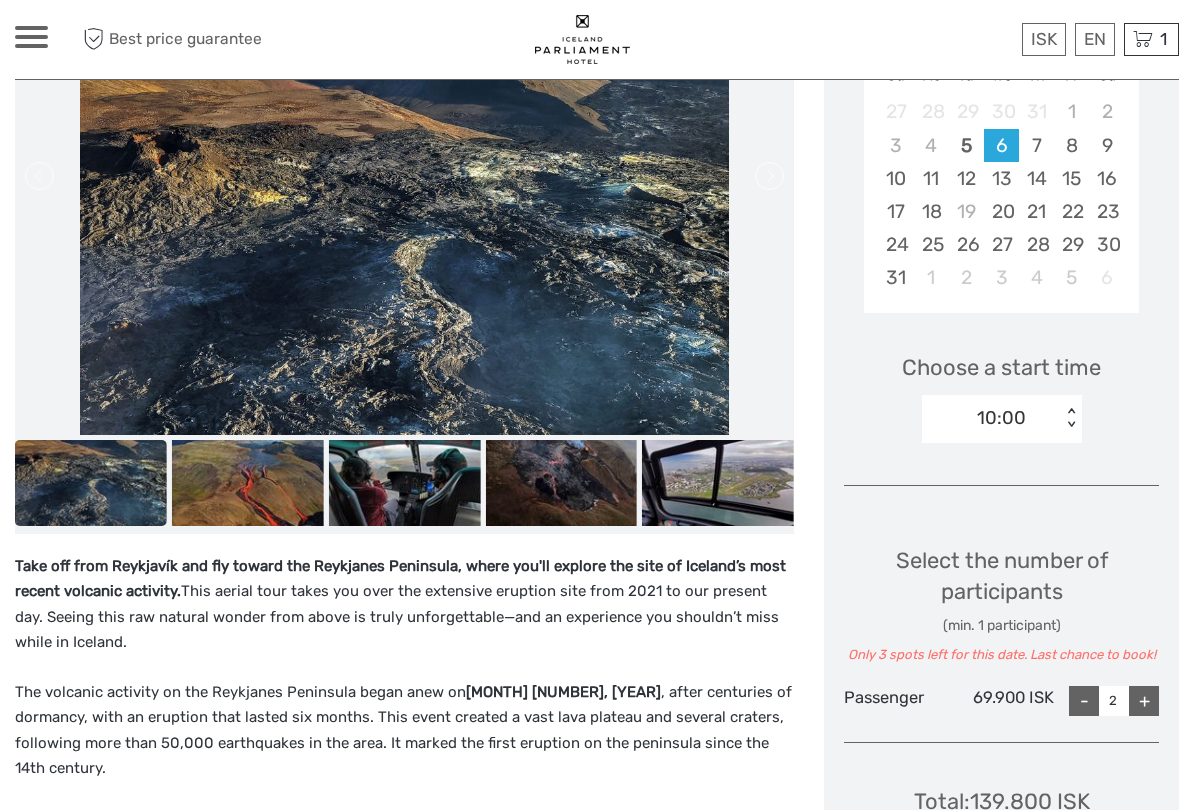 click on "Take off from Reykjavík and fly toward the Reykjanes Peninsula, where you'll explore the site of Iceland’s most recent volcanic activity.  This aerial tour takes you over the extensive eruption site from 2021 to our present day. Seeing this raw natural wonder from above is truly unforgettable—and an experience you shouldn’t miss while in Iceland." at bounding box center [404, 605] 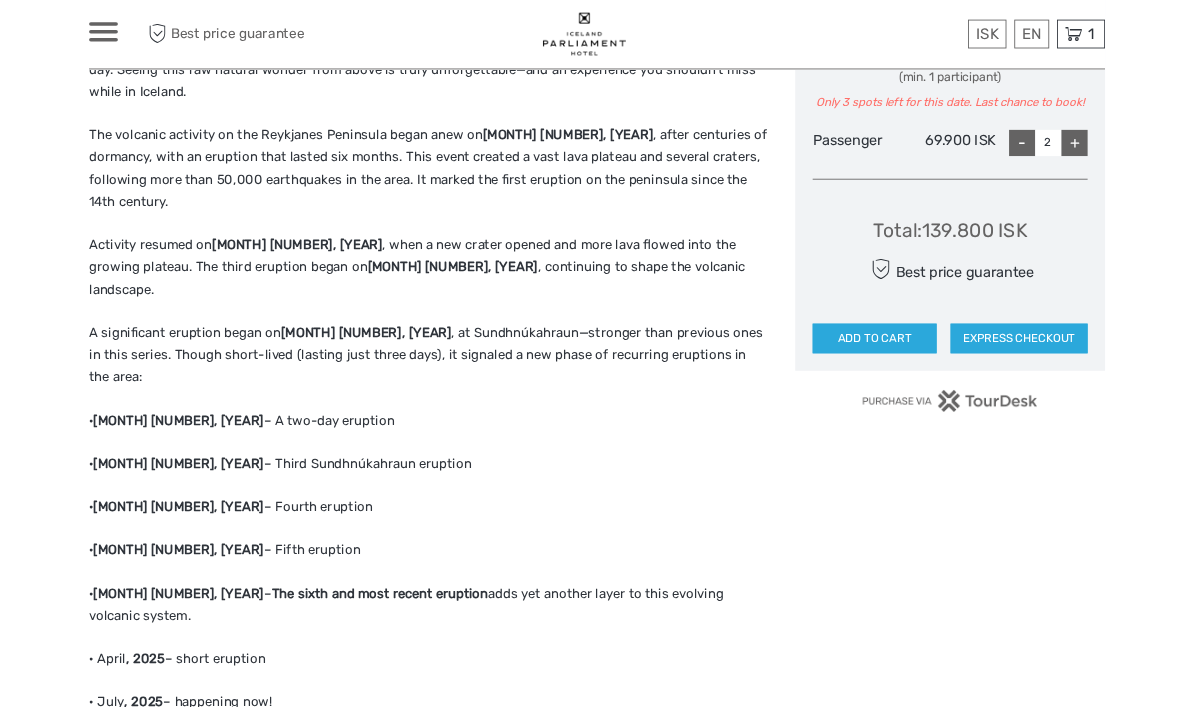 scroll, scrollTop: 955, scrollLeft: 0, axis: vertical 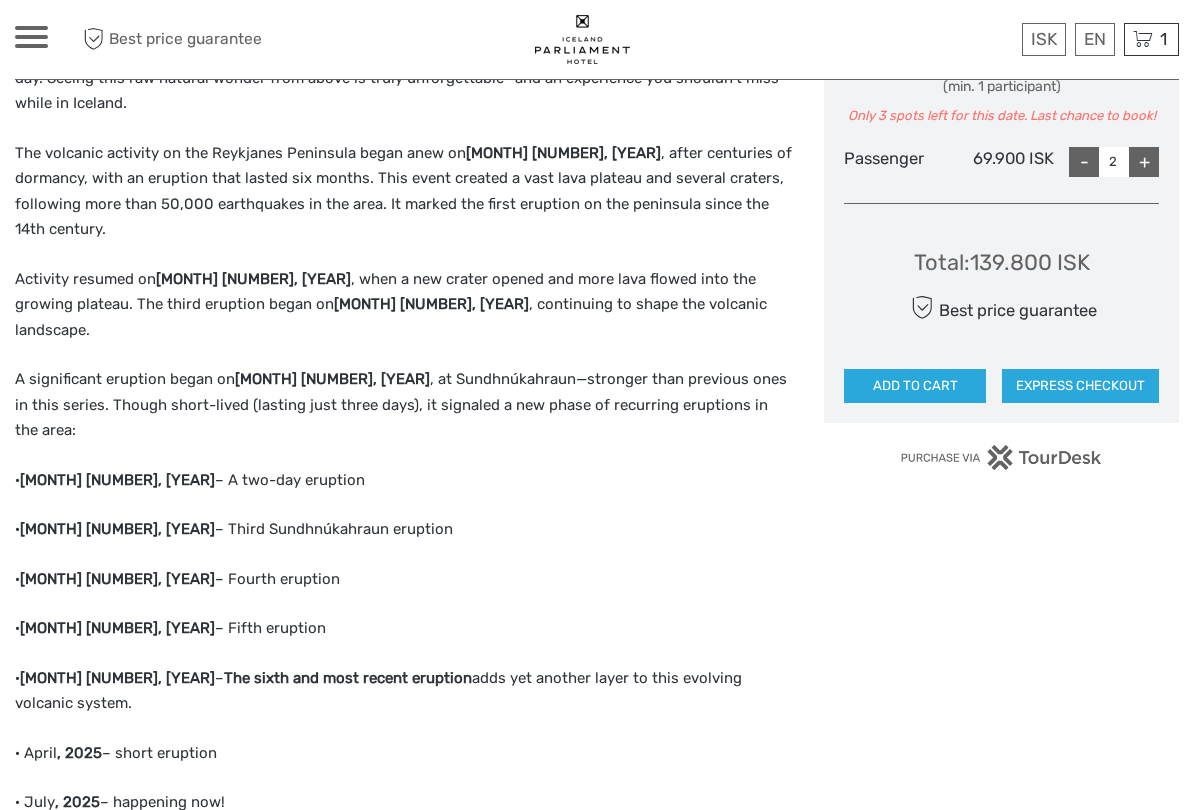 click on "EXPRESS CHECKOUT" at bounding box center (1080, 386) 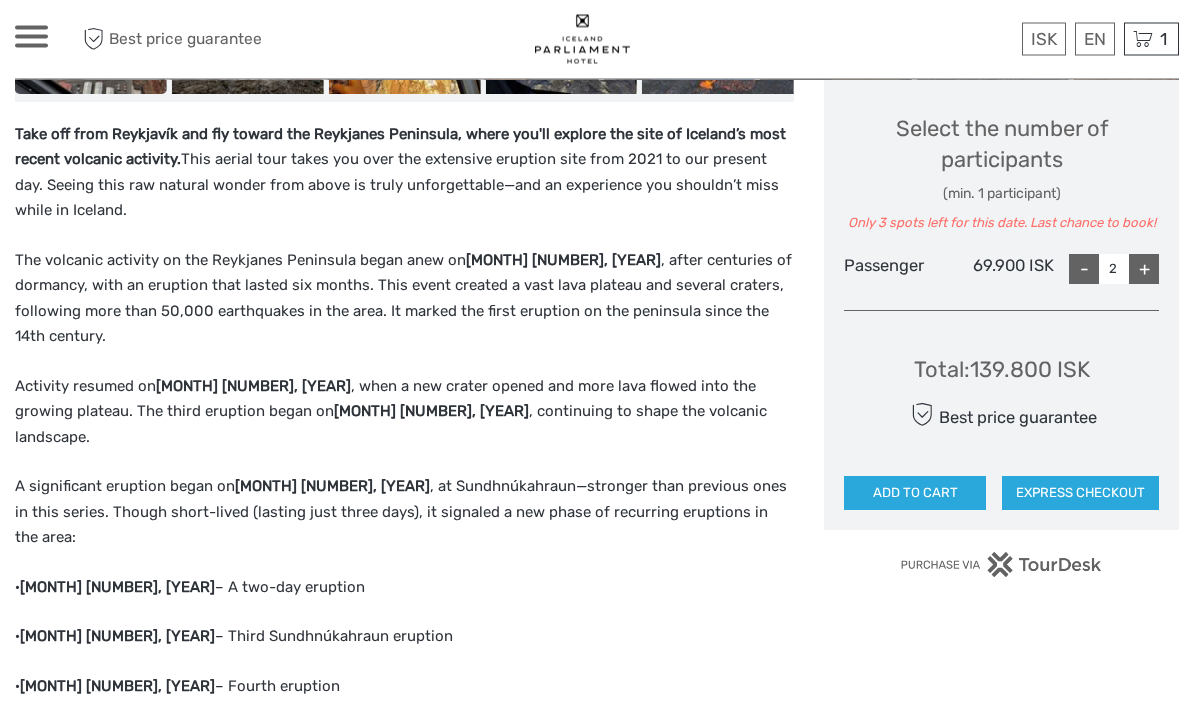 scroll, scrollTop: 849, scrollLeft: 0, axis: vertical 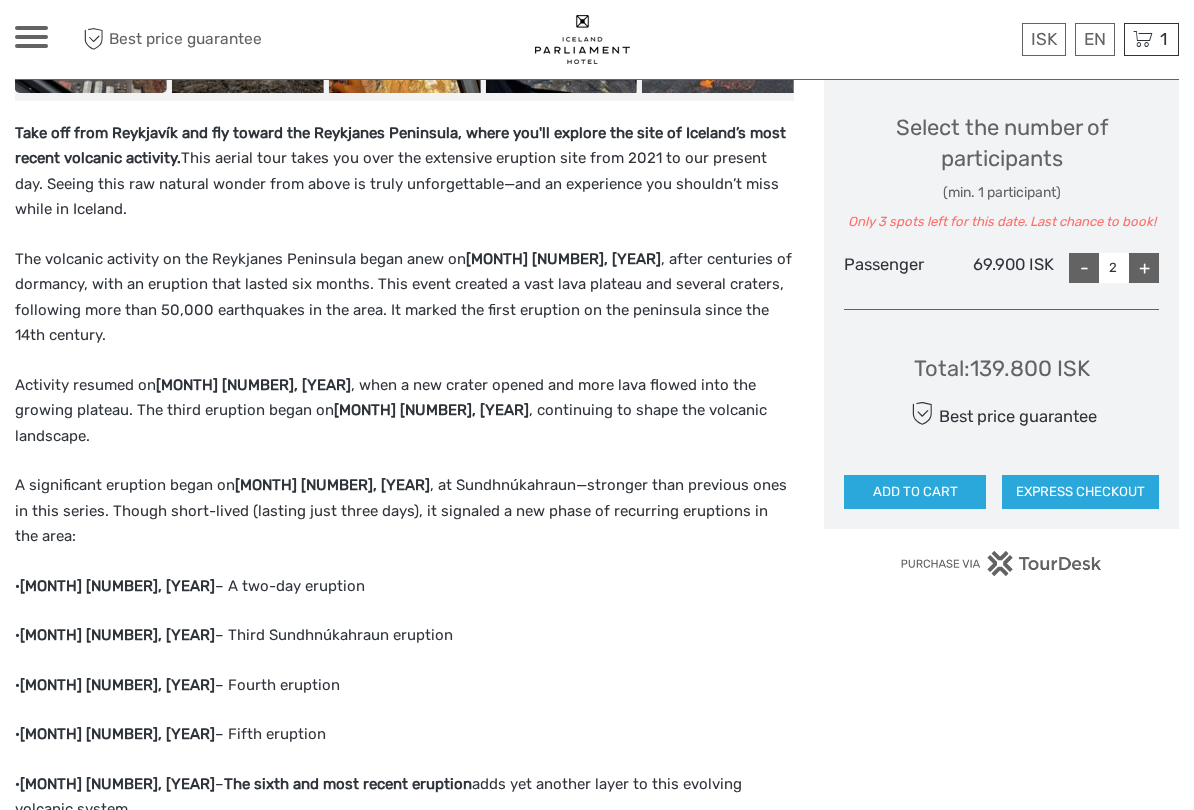 click on "EXPRESS CHECKOUT" at bounding box center (1080, 492) 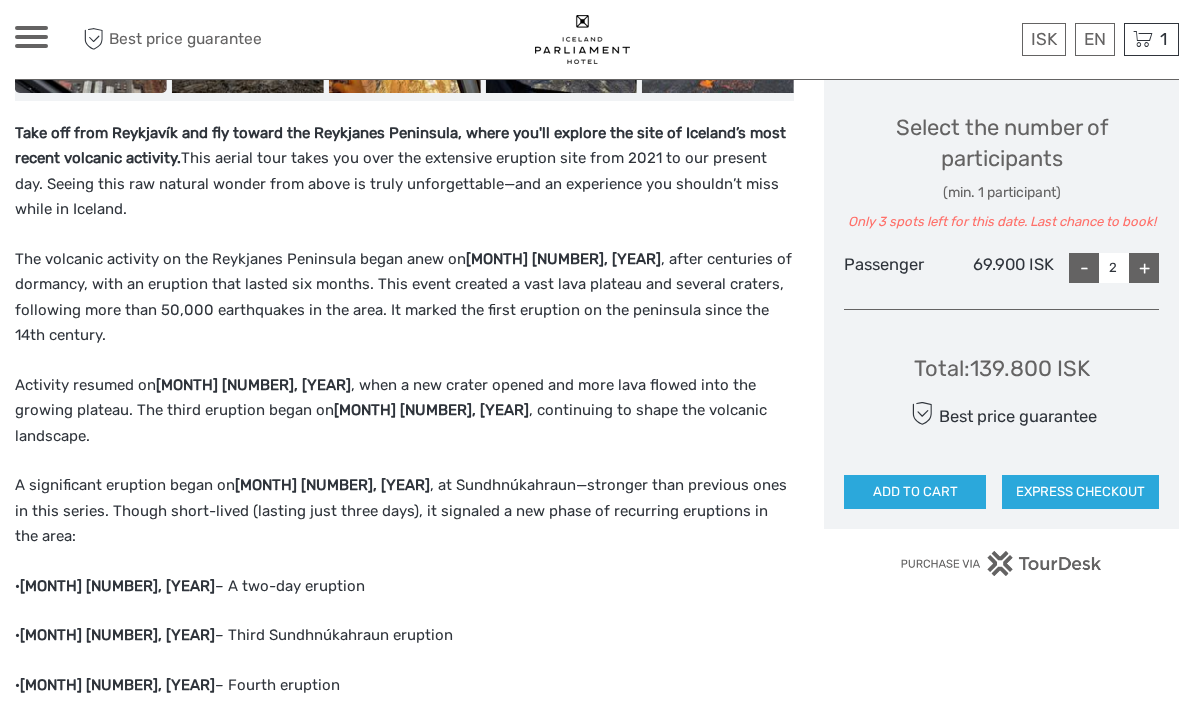 click on "EXPRESS CHECKOUT" at bounding box center [1080, 492] 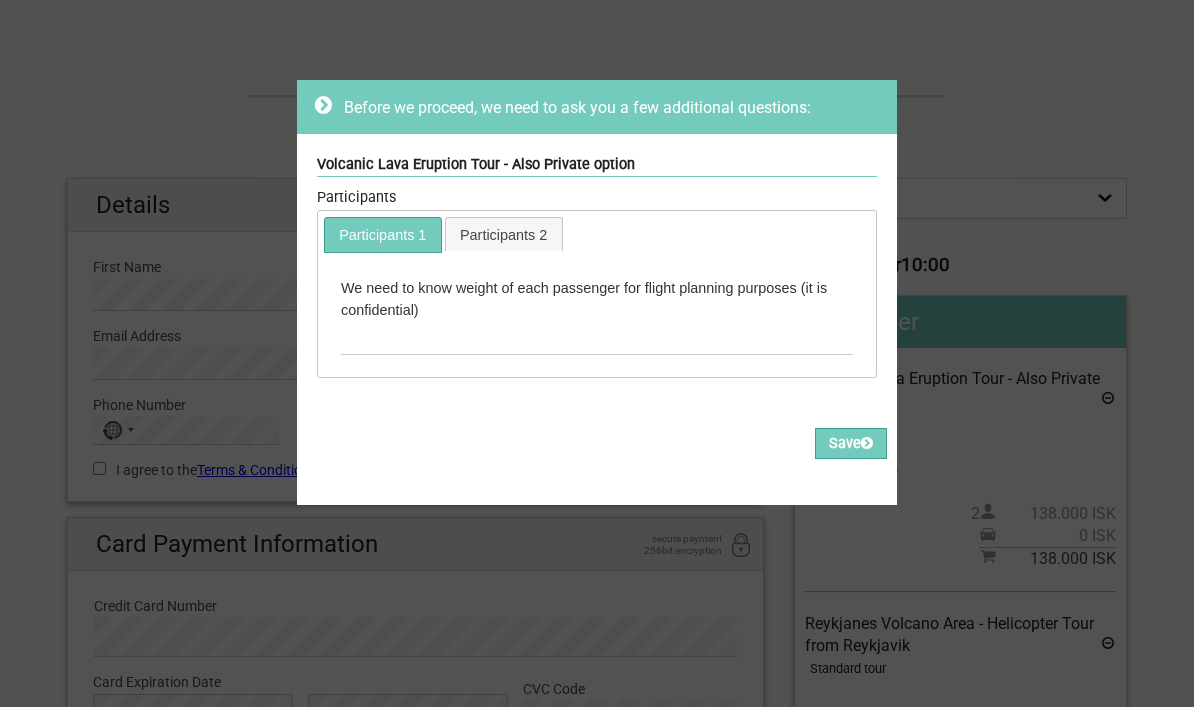 scroll, scrollTop: 0, scrollLeft: 0, axis: both 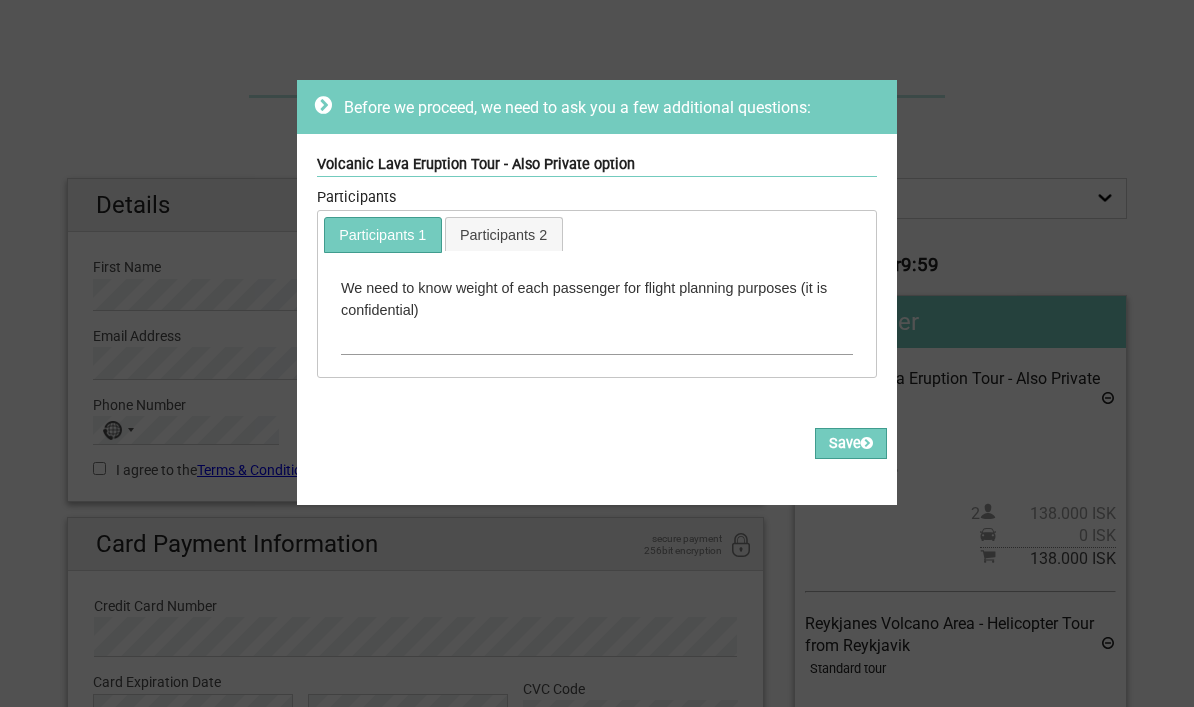click at bounding box center [597, 338] 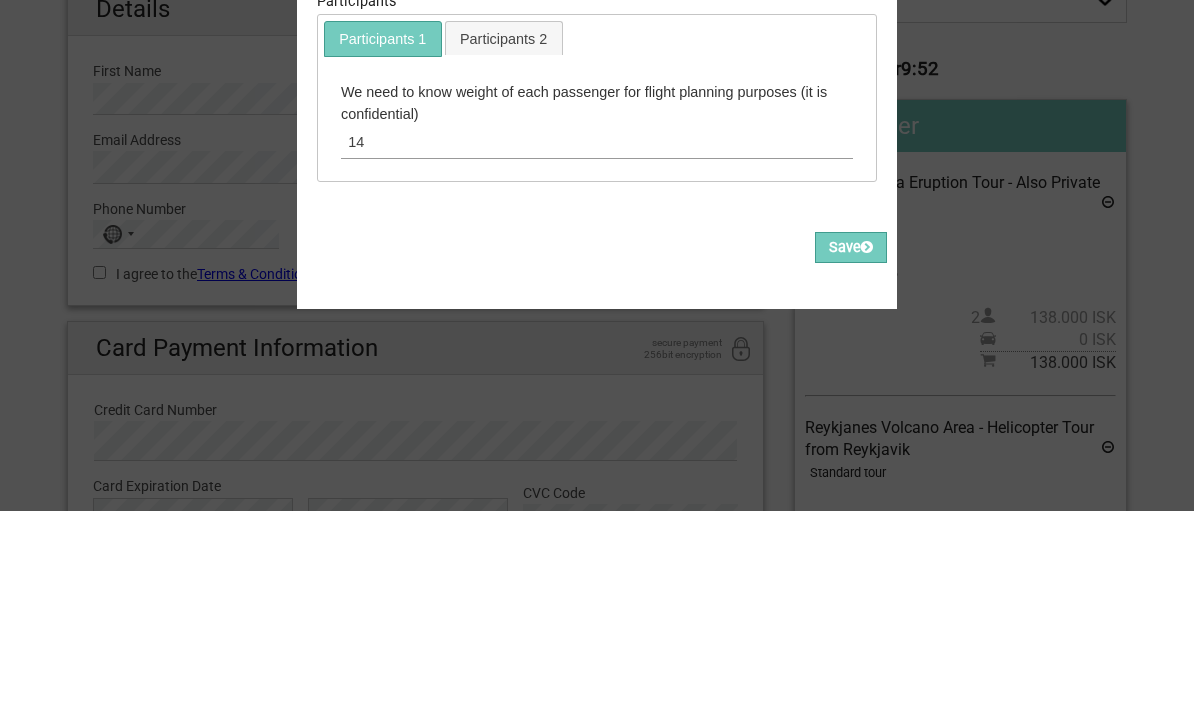 type on "140" 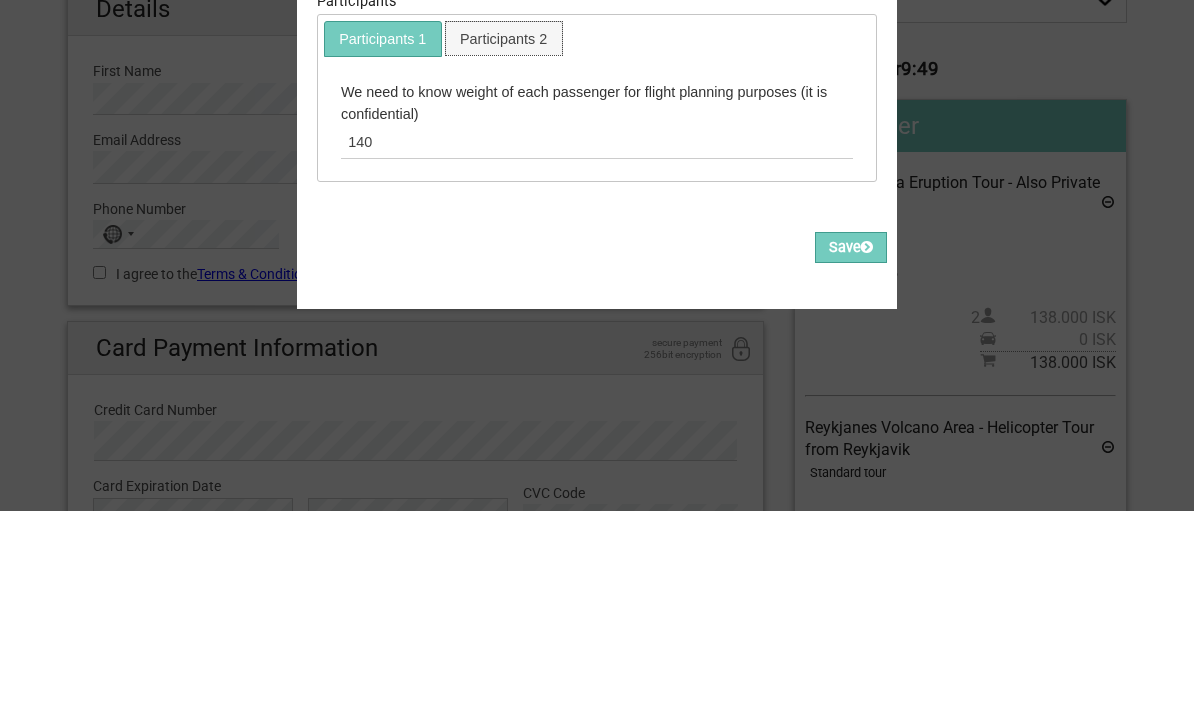 click on "Participants 2" at bounding box center (504, 234) 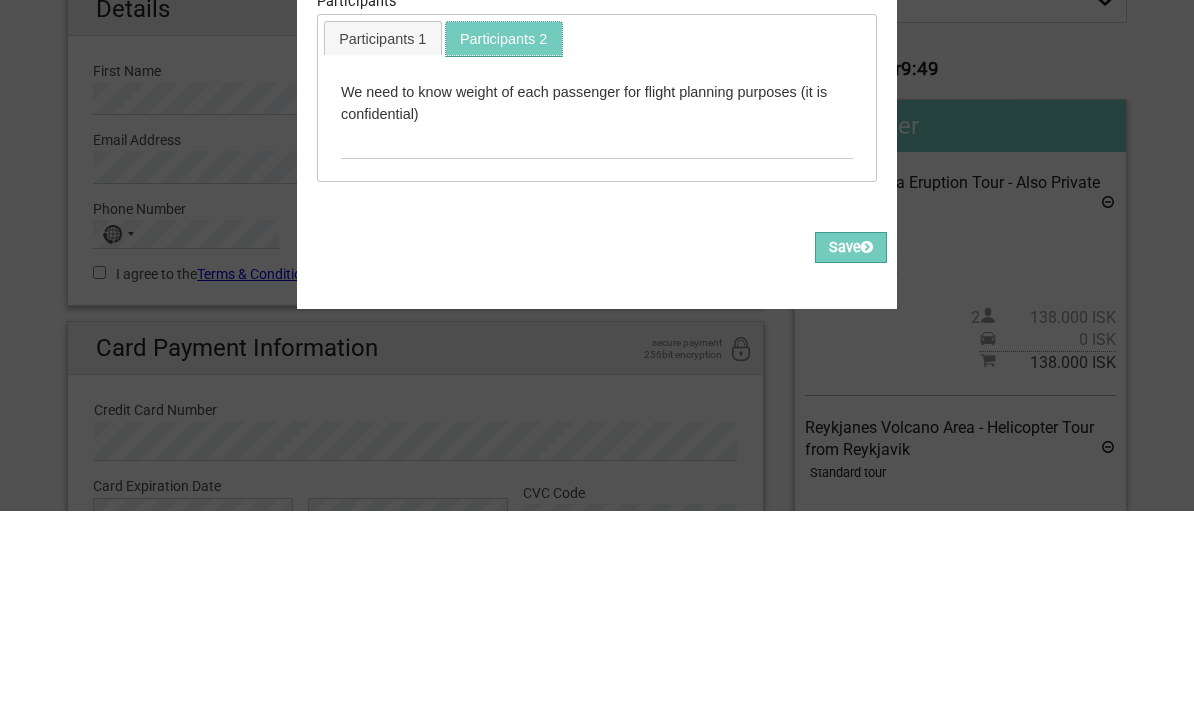 scroll, scrollTop: 196, scrollLeft: 0, axis: vertical 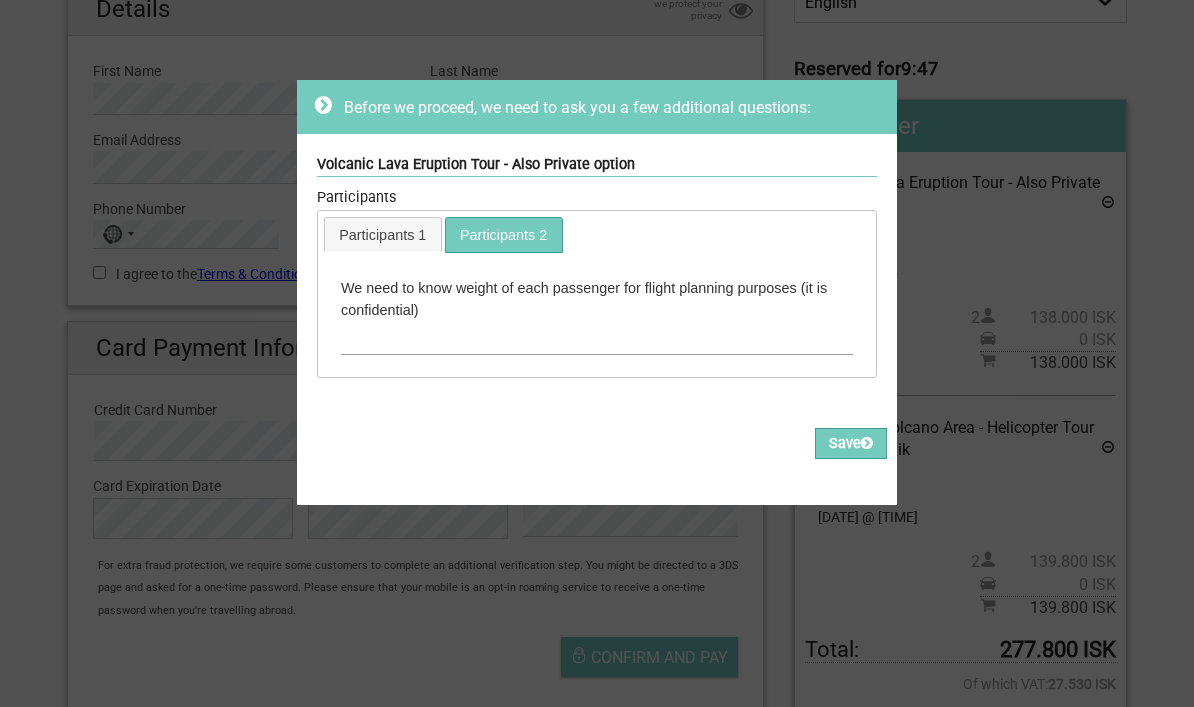 click at bounding box center [597, 338] 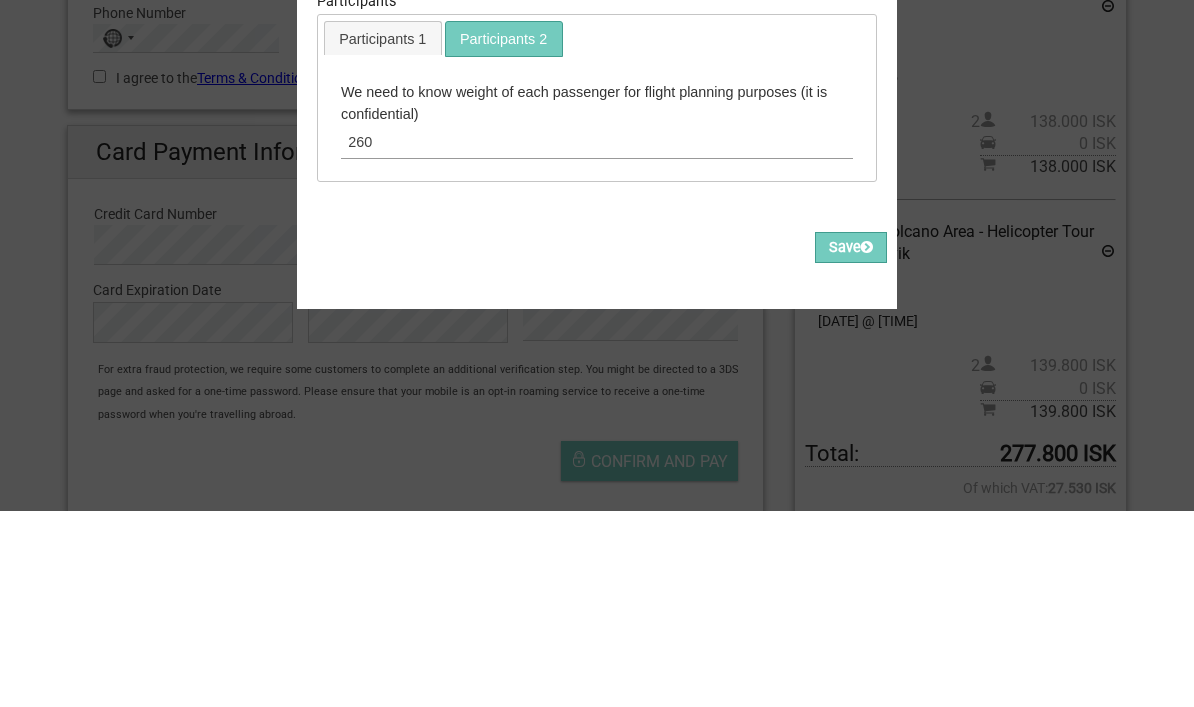 type on "260" 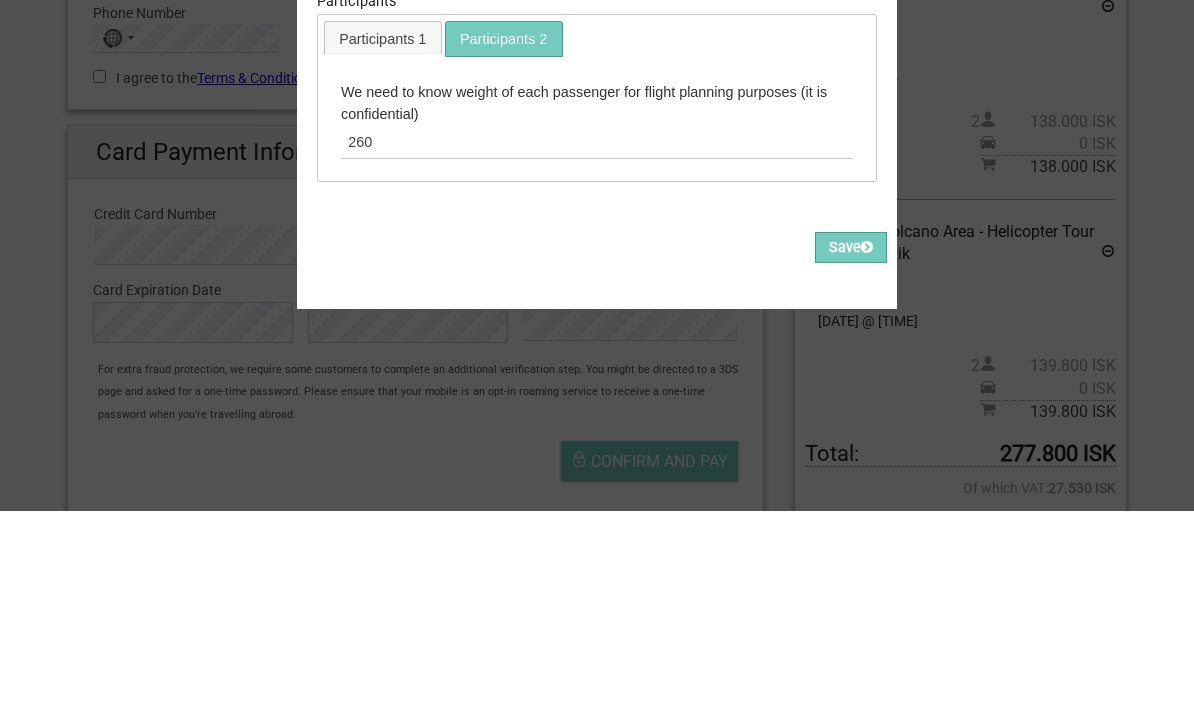 click on "Save" at bounding box center [851, 443] 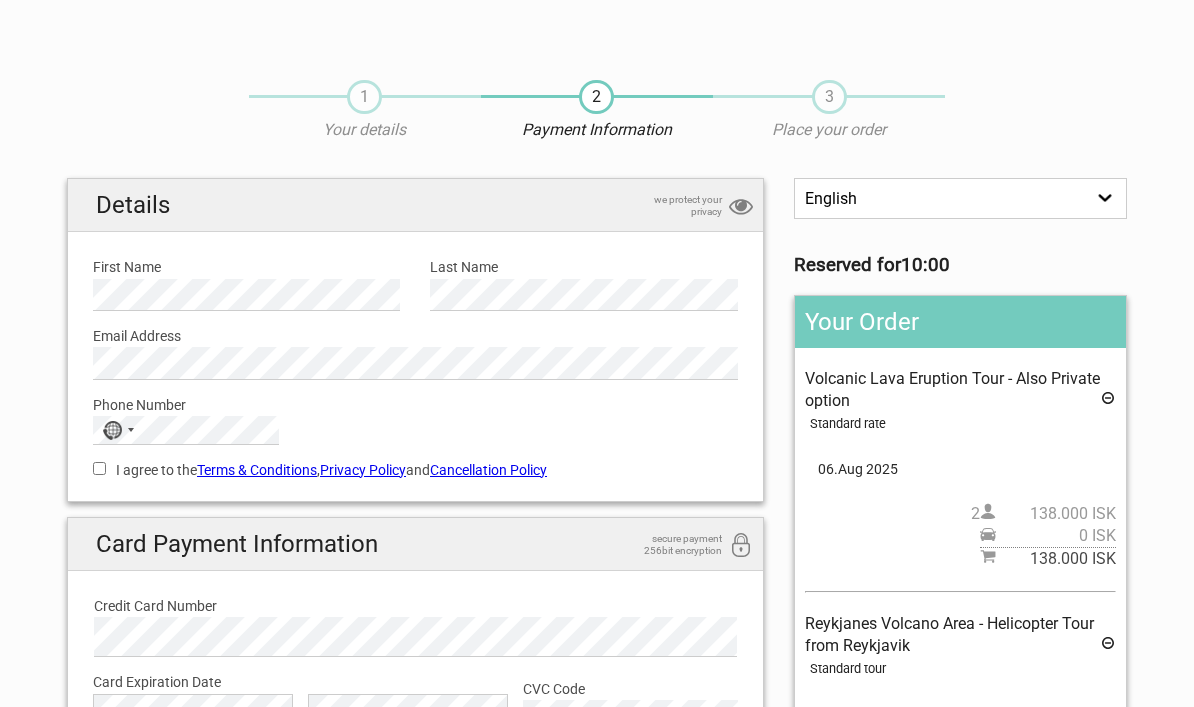 scroll, scrollTop: 392, scrollLeft: 0, axis: vertical 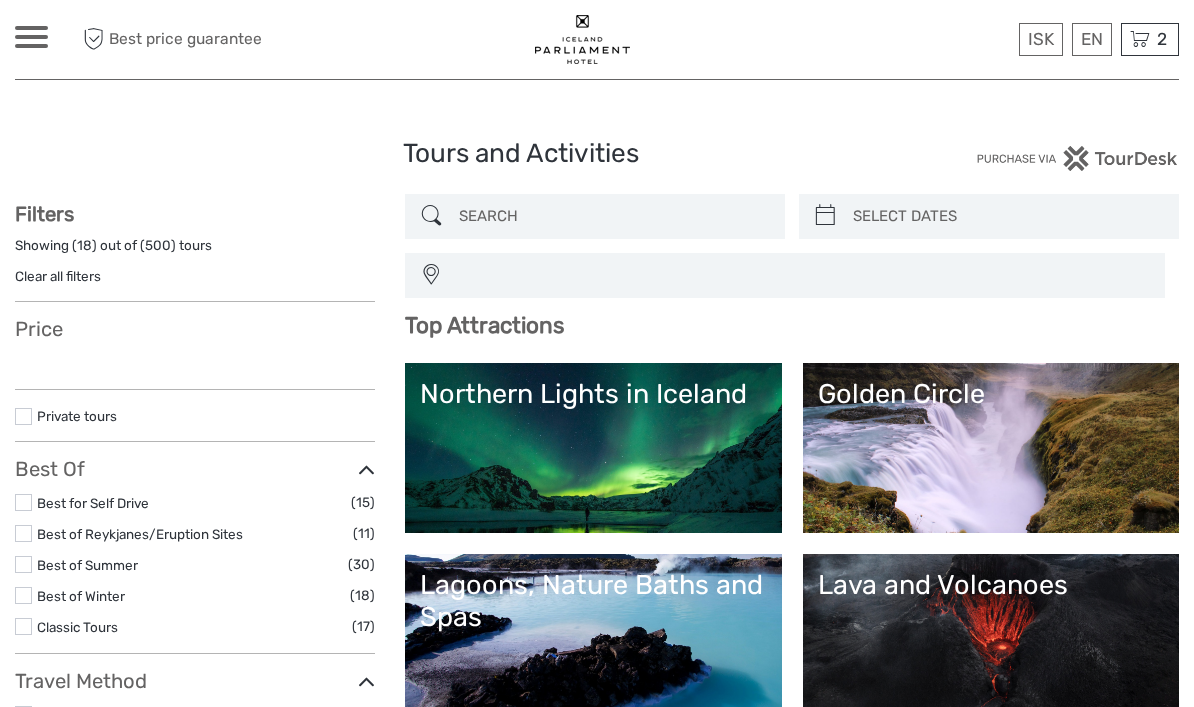 select 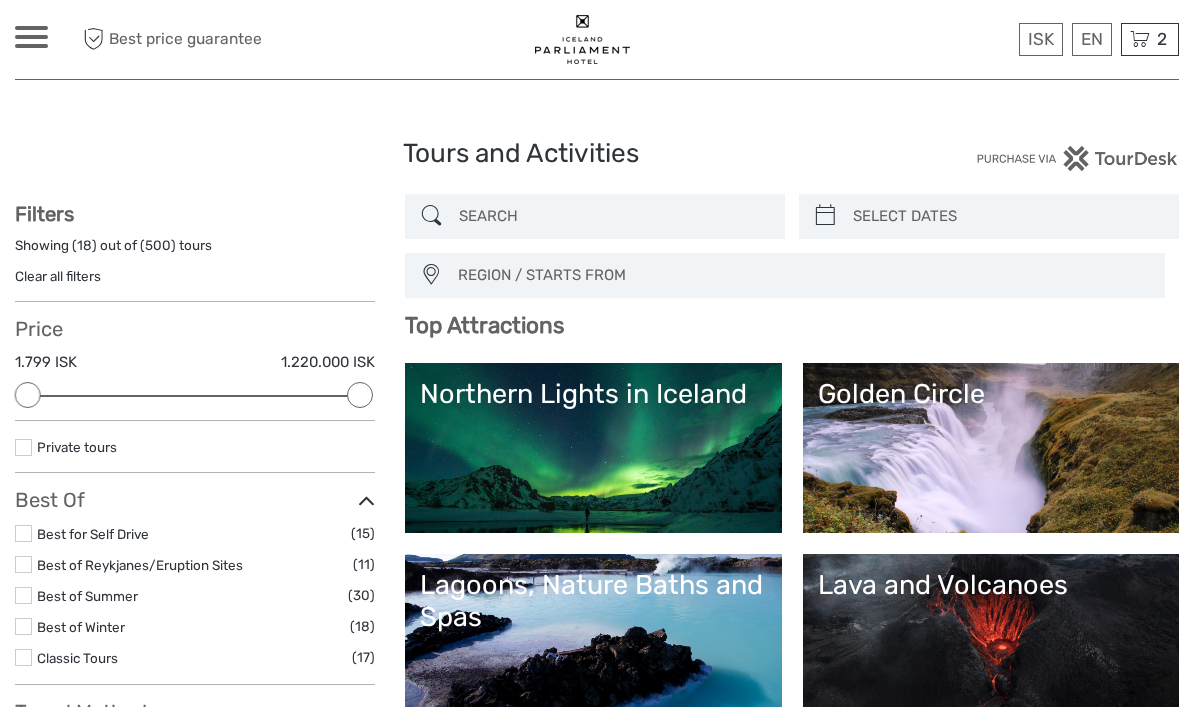 scroll, scrollTop: 0, scrollLeft: 0, axis: both 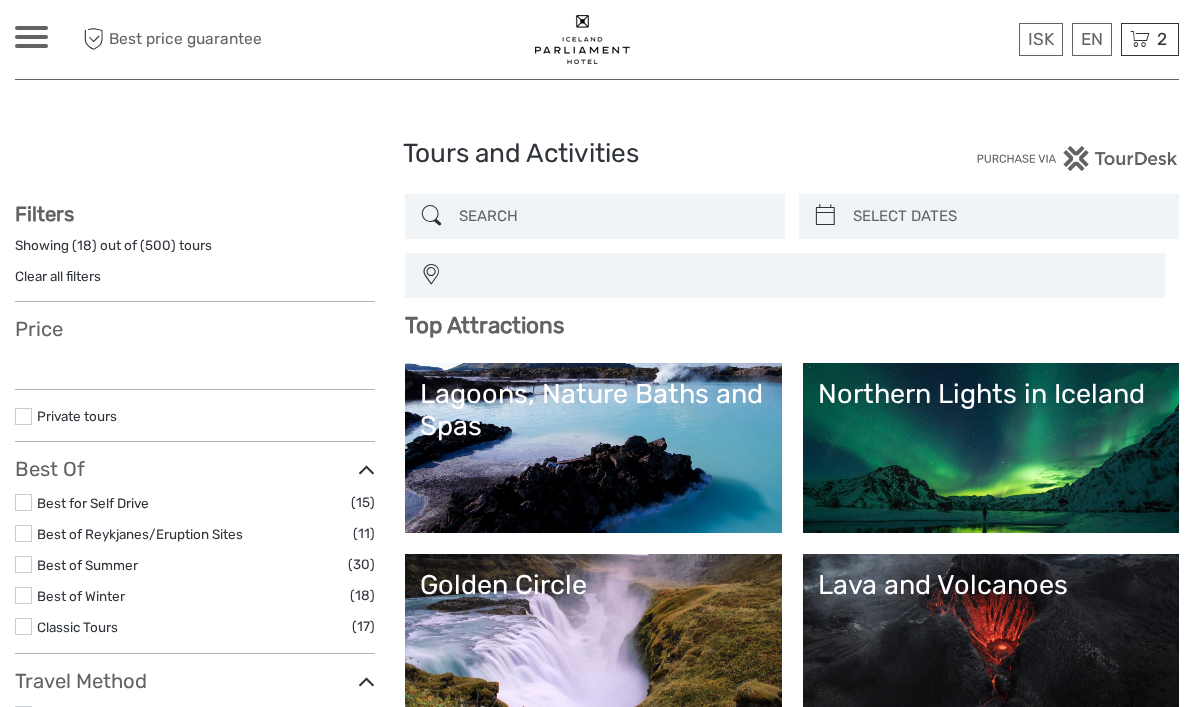 select 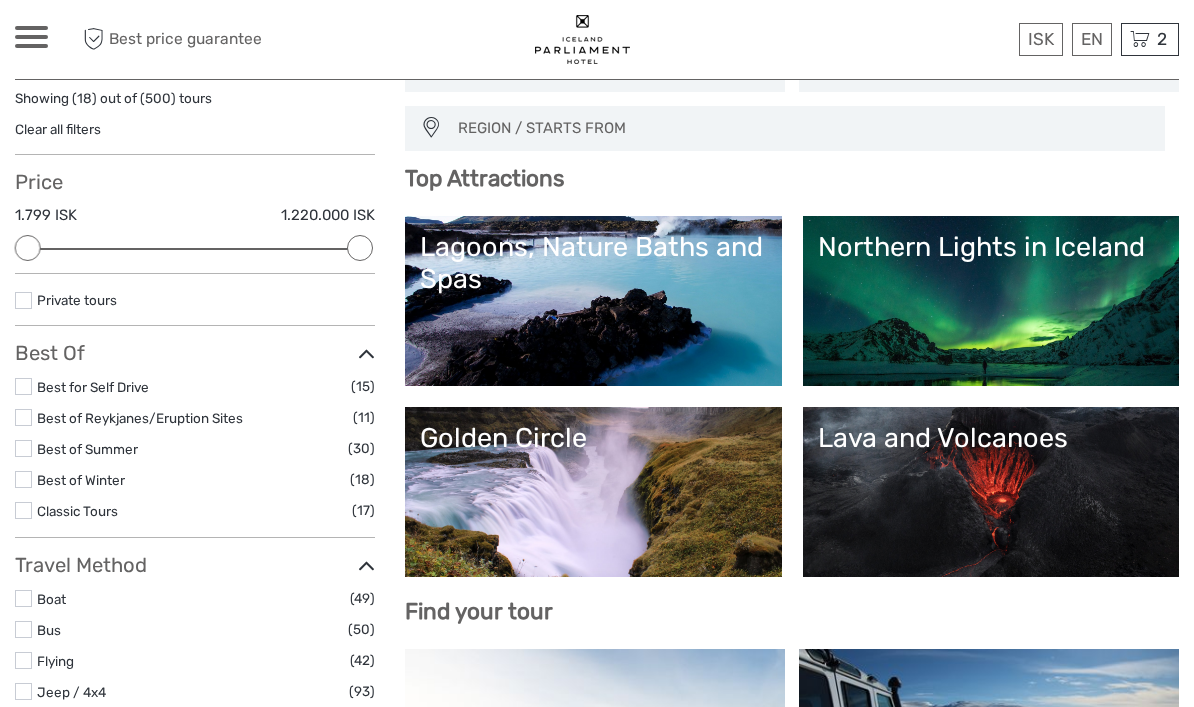 scroll, scrollTop: 0, scrollLeft: 0, axis: both 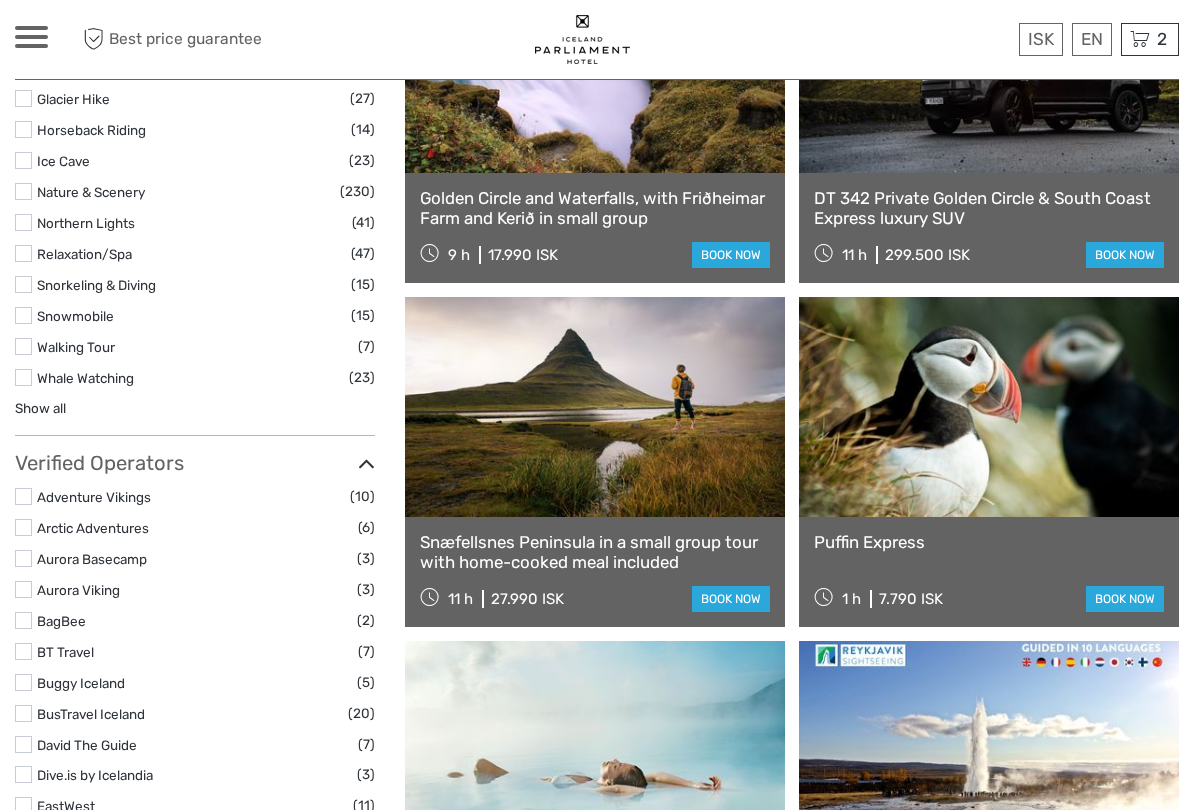 click on "Show all" at bounding box center [40, 408] 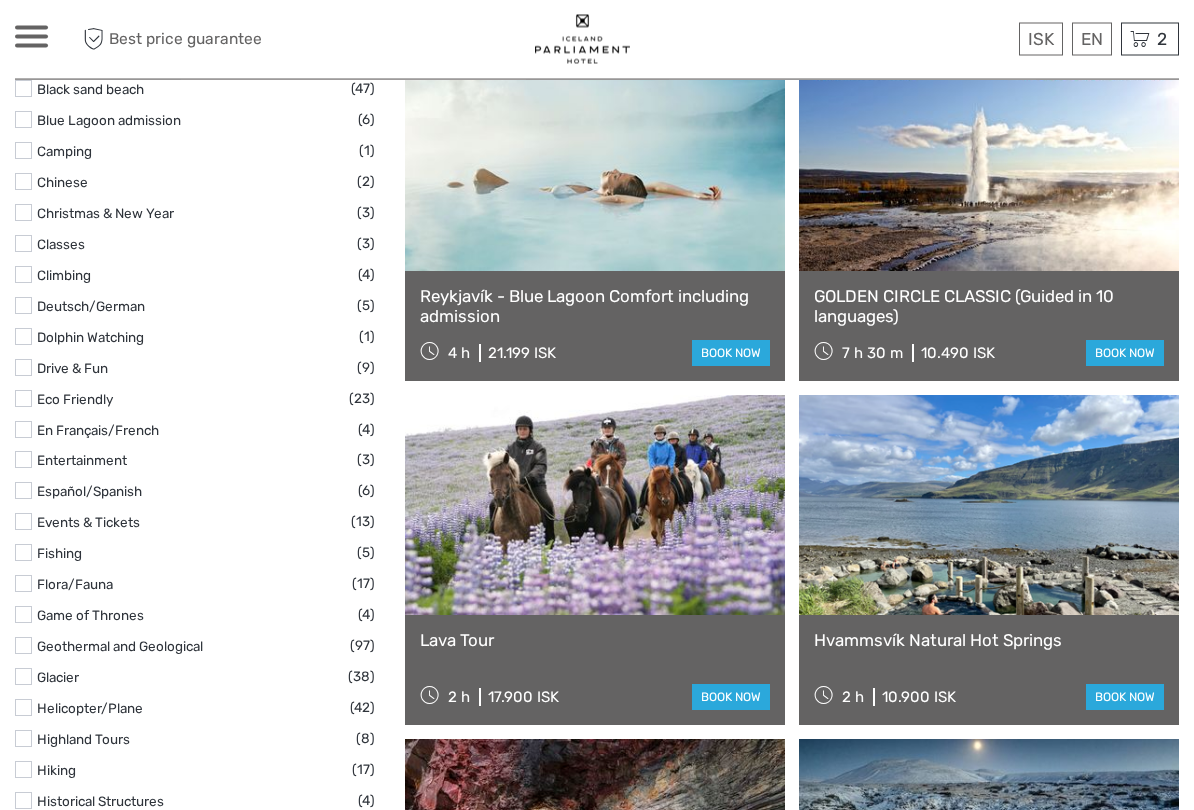 scroll, scrollTop: 2465, scrollLeft: 0, axis: vertical 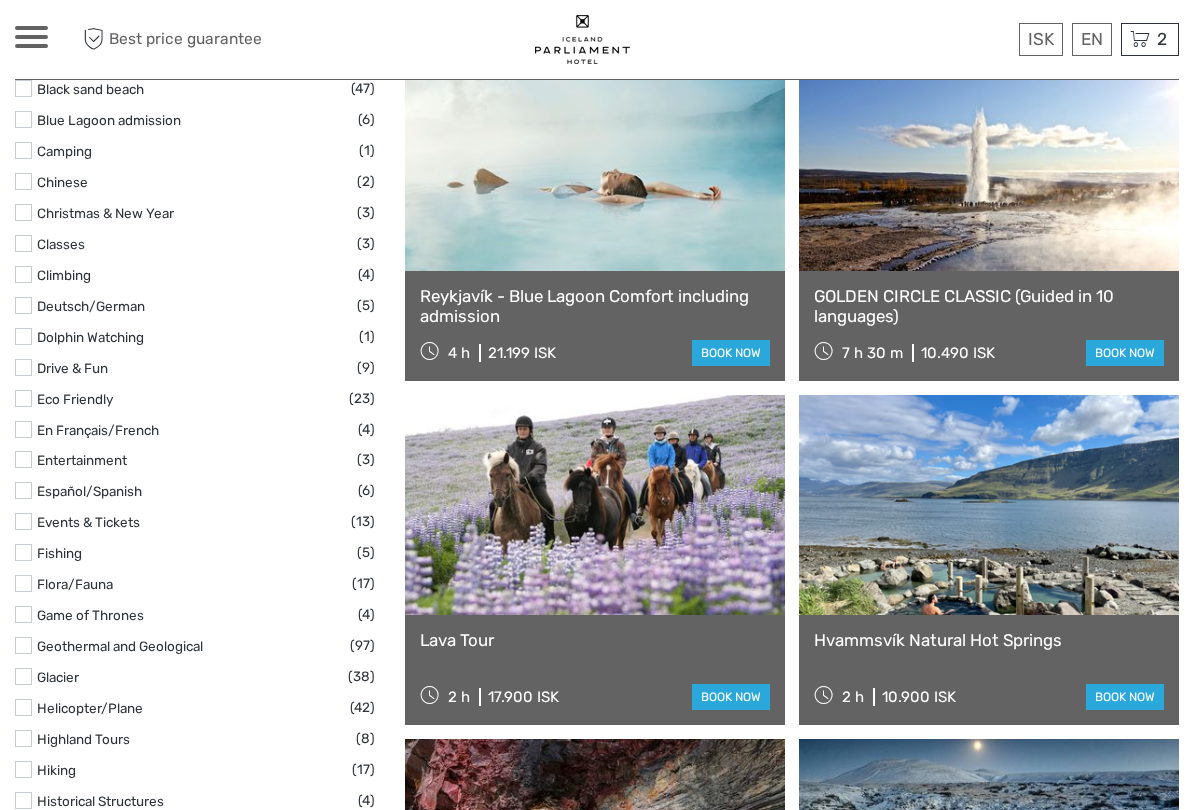 click on "Helicopter/Plane" at bounding box center (90, 708) 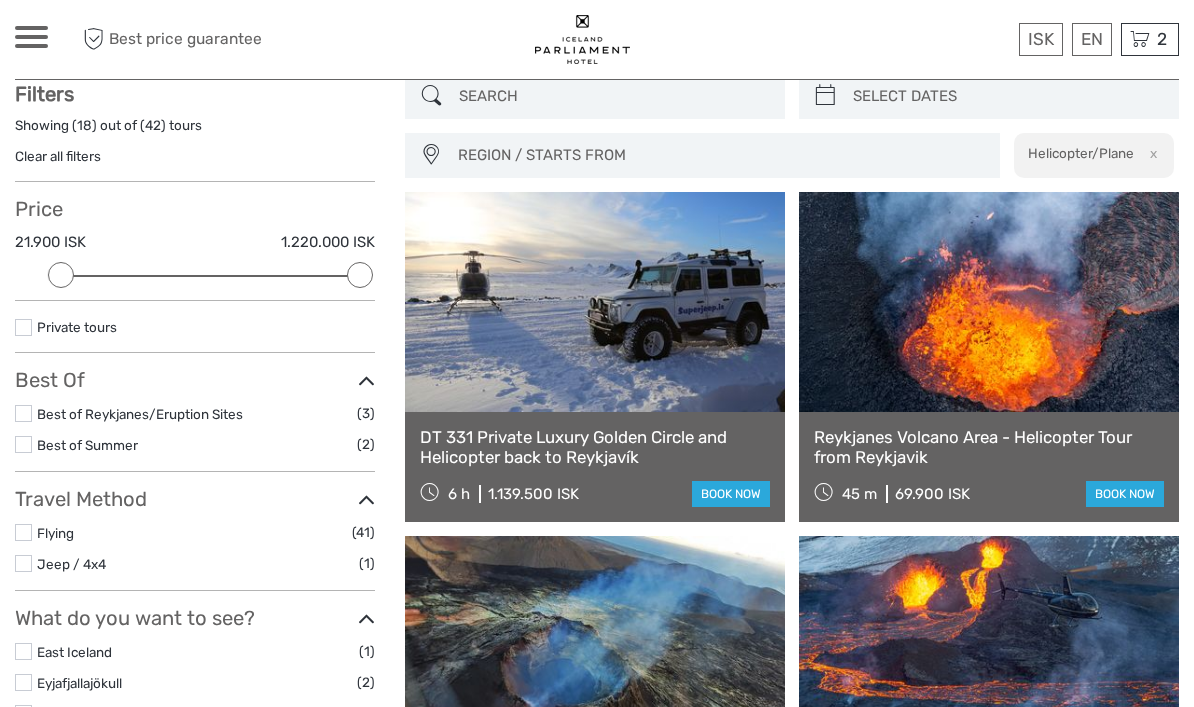 scroll, scrollTop: 113, scrollLeft: 0, axis: vertical 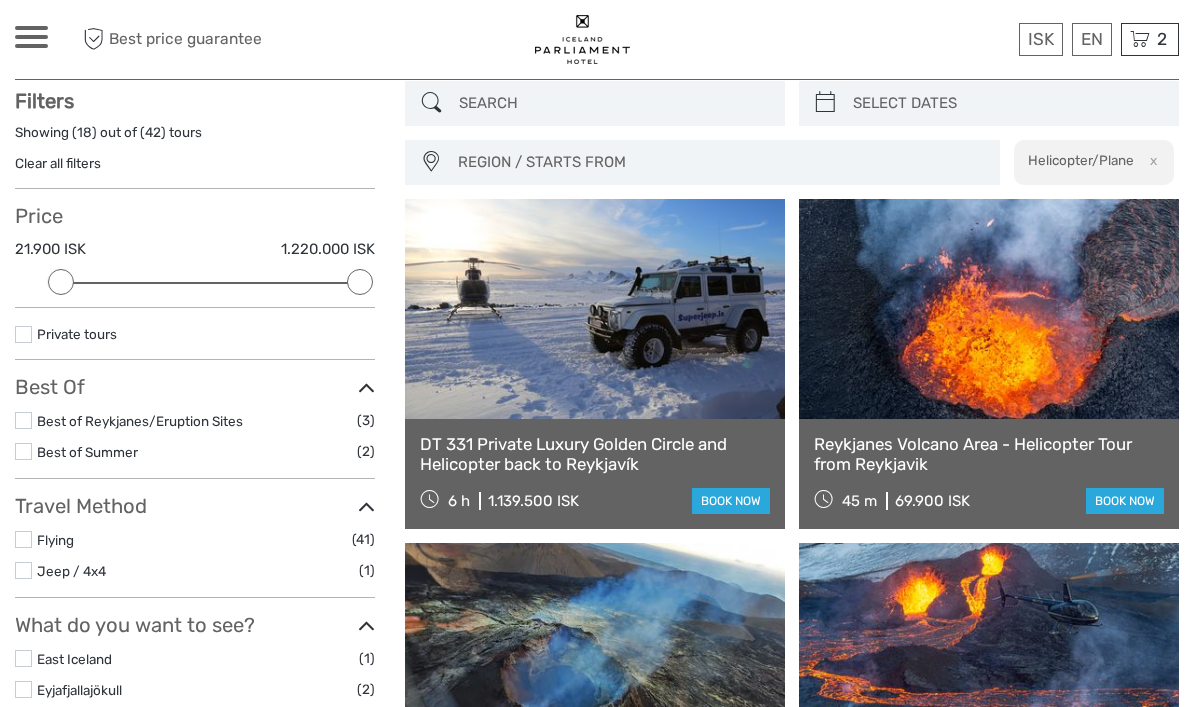 click at bounding box center [989, 309] 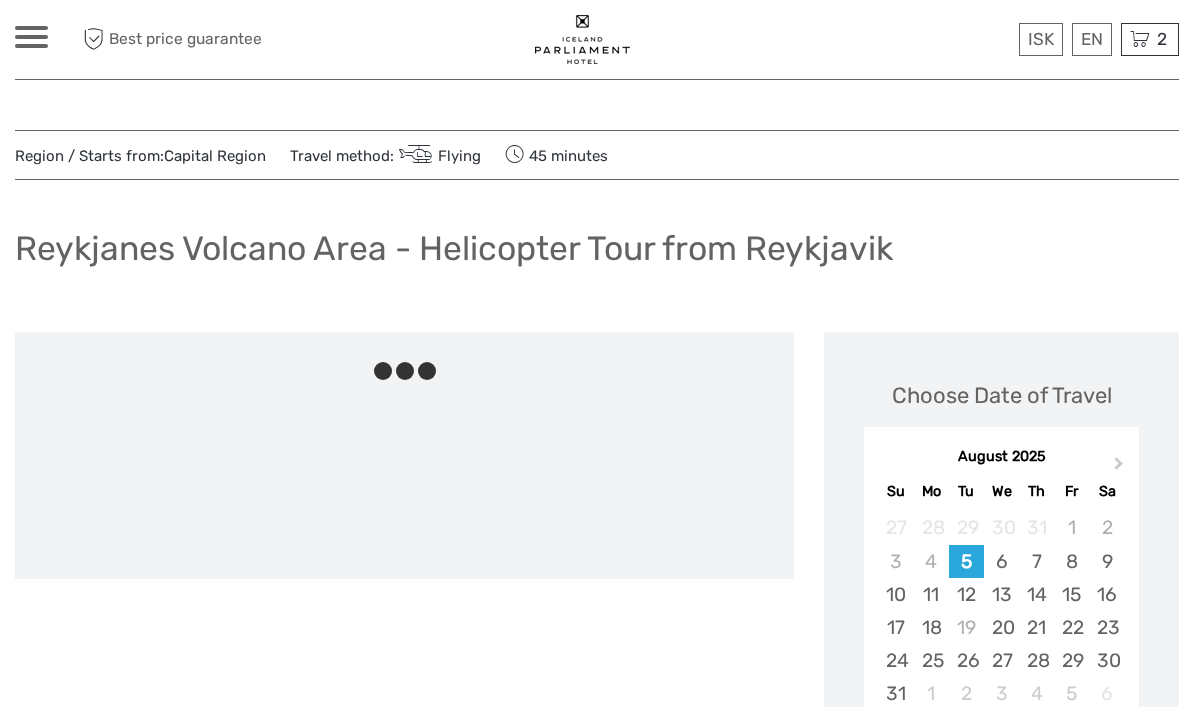 scroll, scrollTop: 0, scrollLeft: 0, axis: both 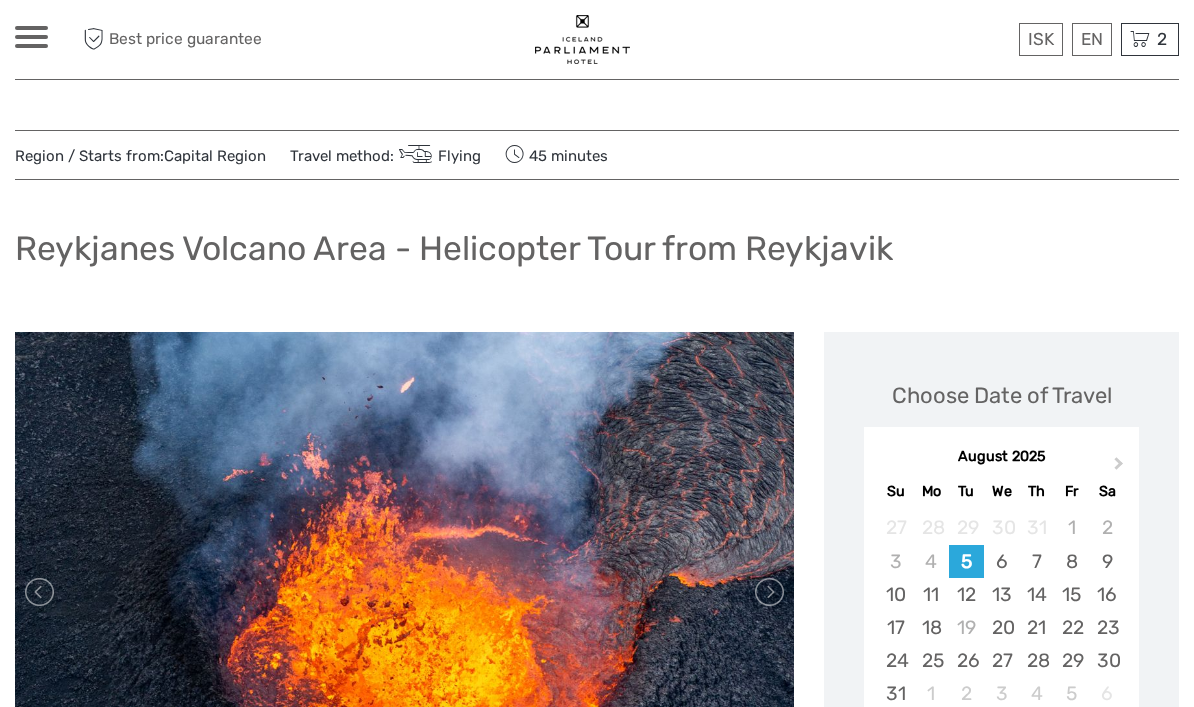 click on "6" at bounding box center [1002, 561] 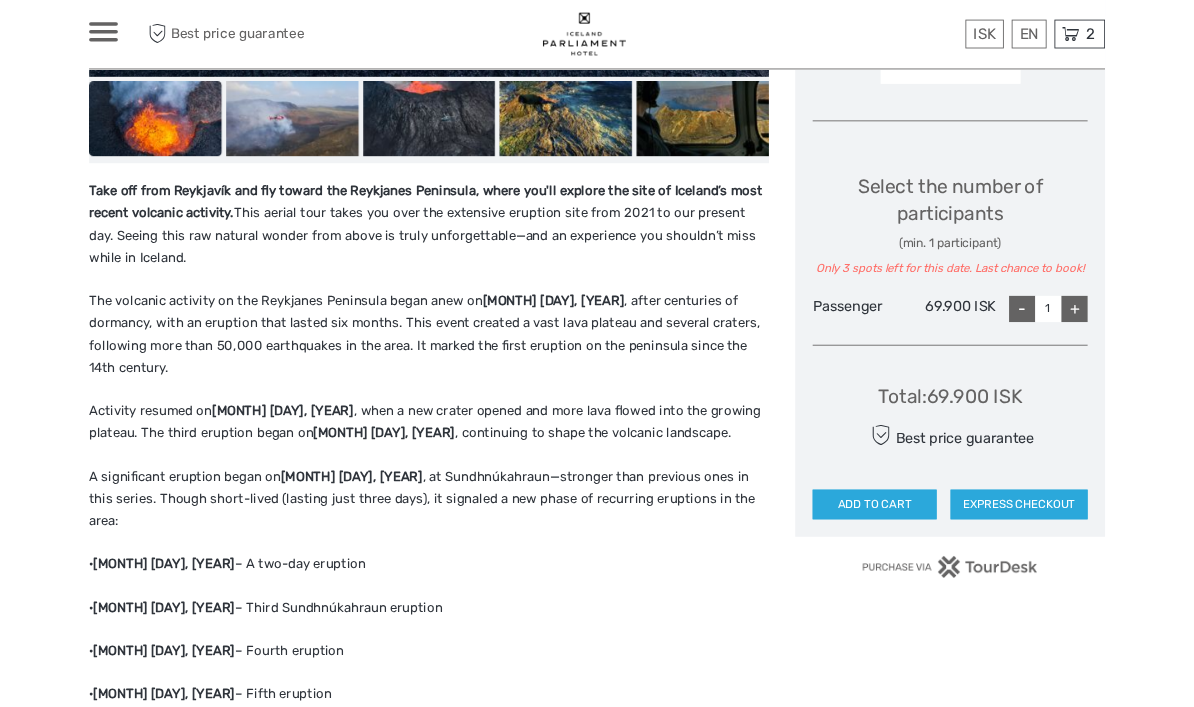 scroll, scrollTop: 735, scrollLeft: 0, axis: vertical 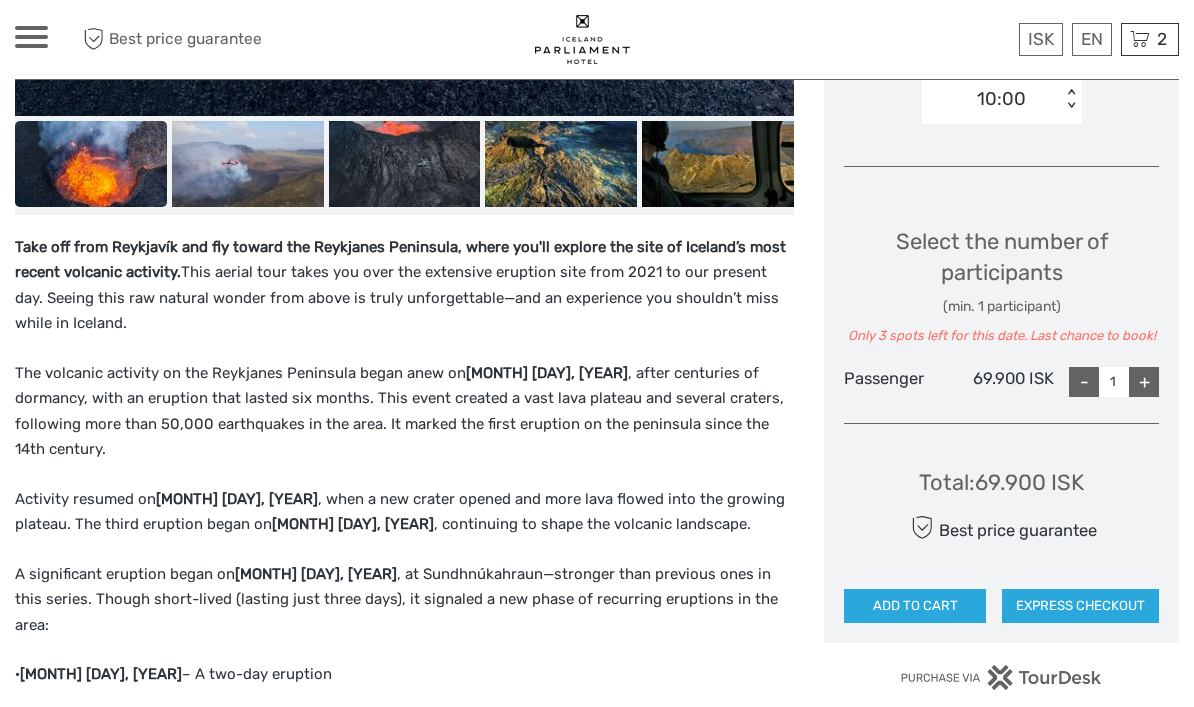 click on "+" at bounding box center (1144, 382) 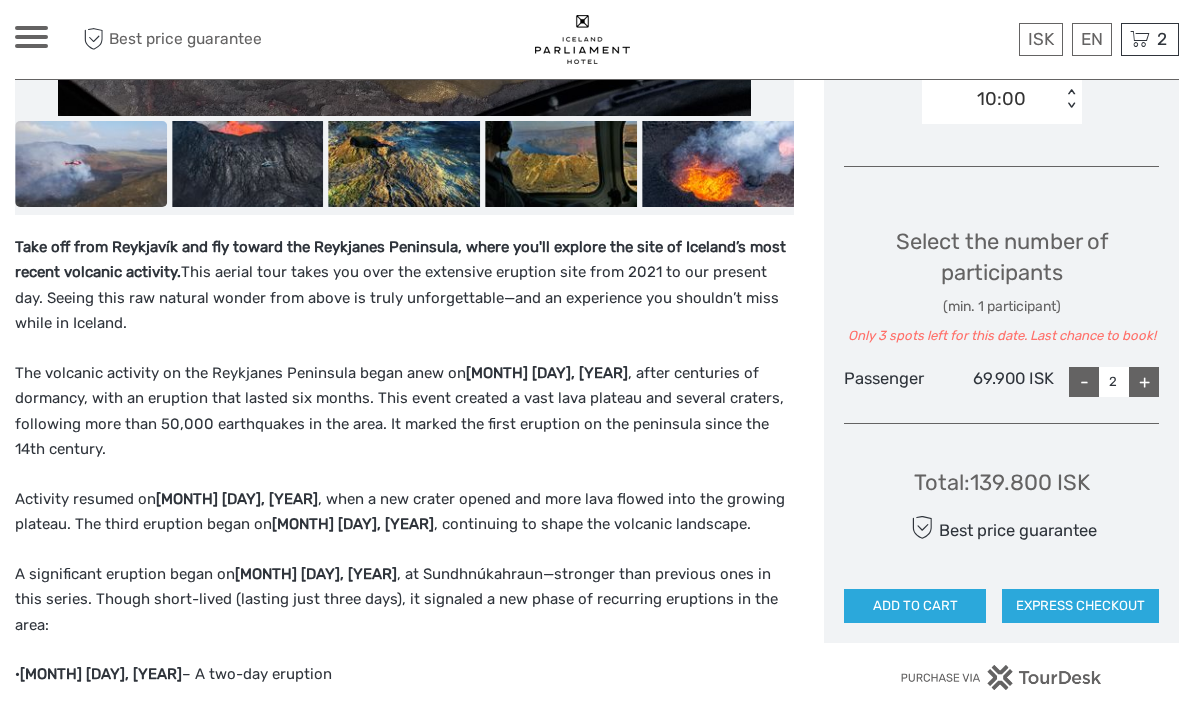 click on "EXPRESS CHECKOUT" at bounding box center [1080, 606] 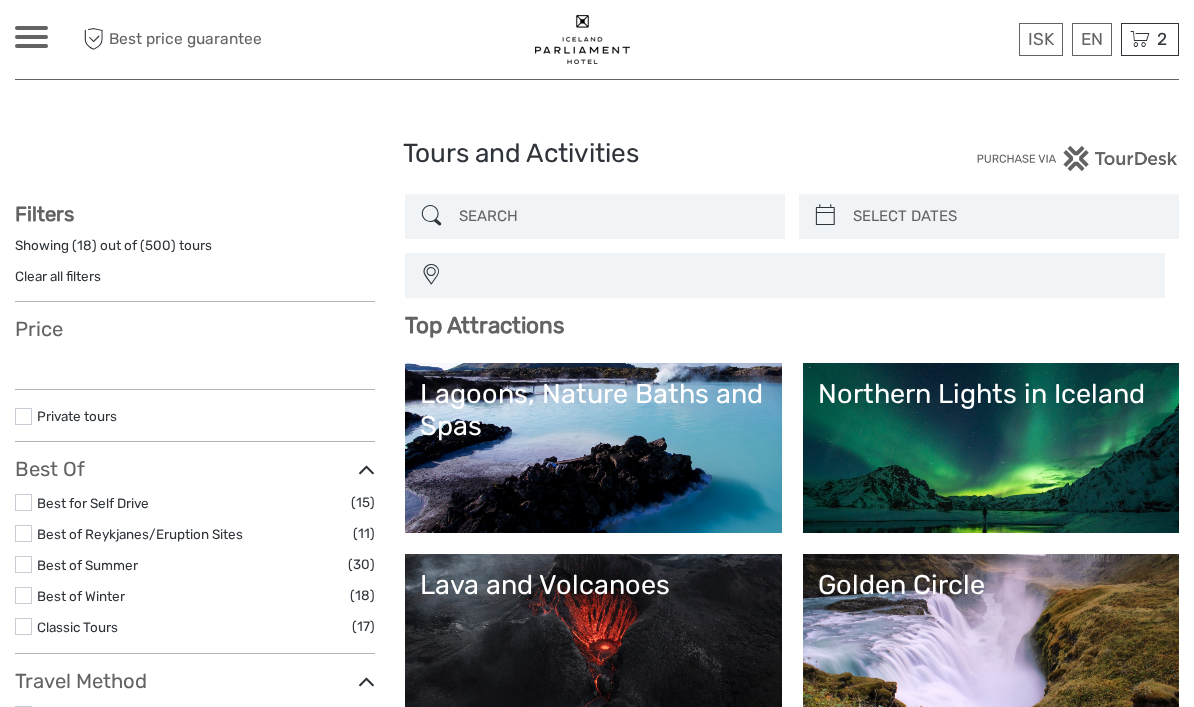 select 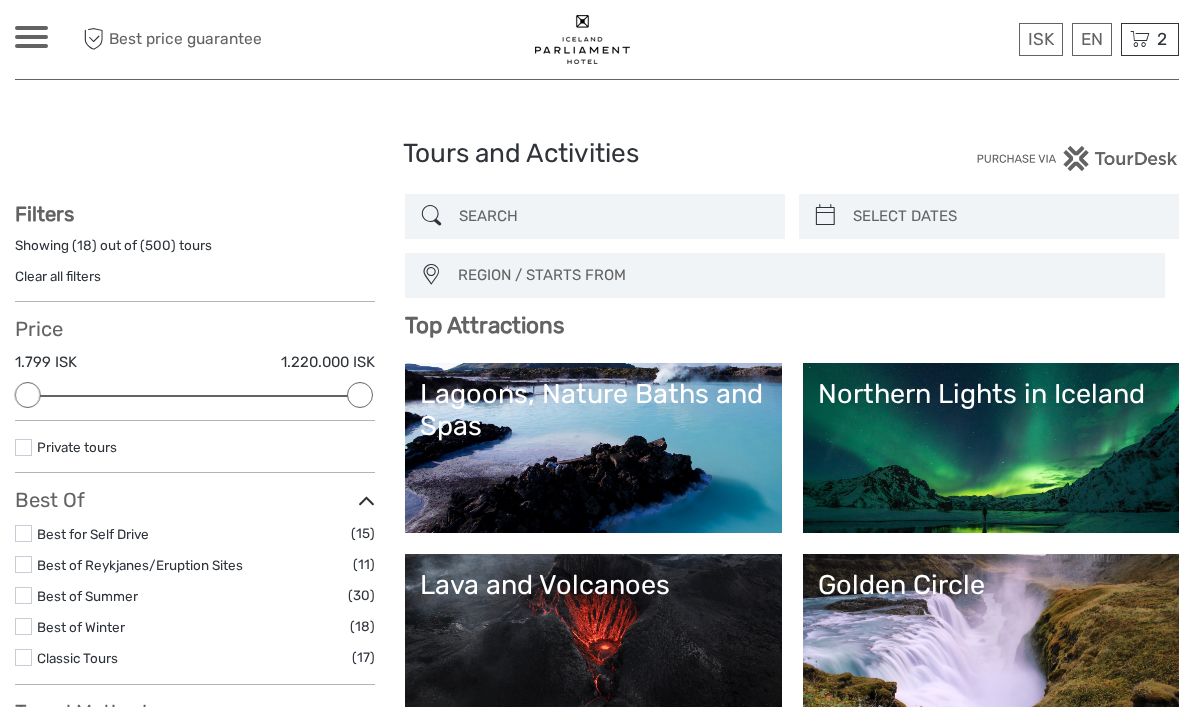 scroll, scrollTop: 0, scrollLeft: 0, axis: both 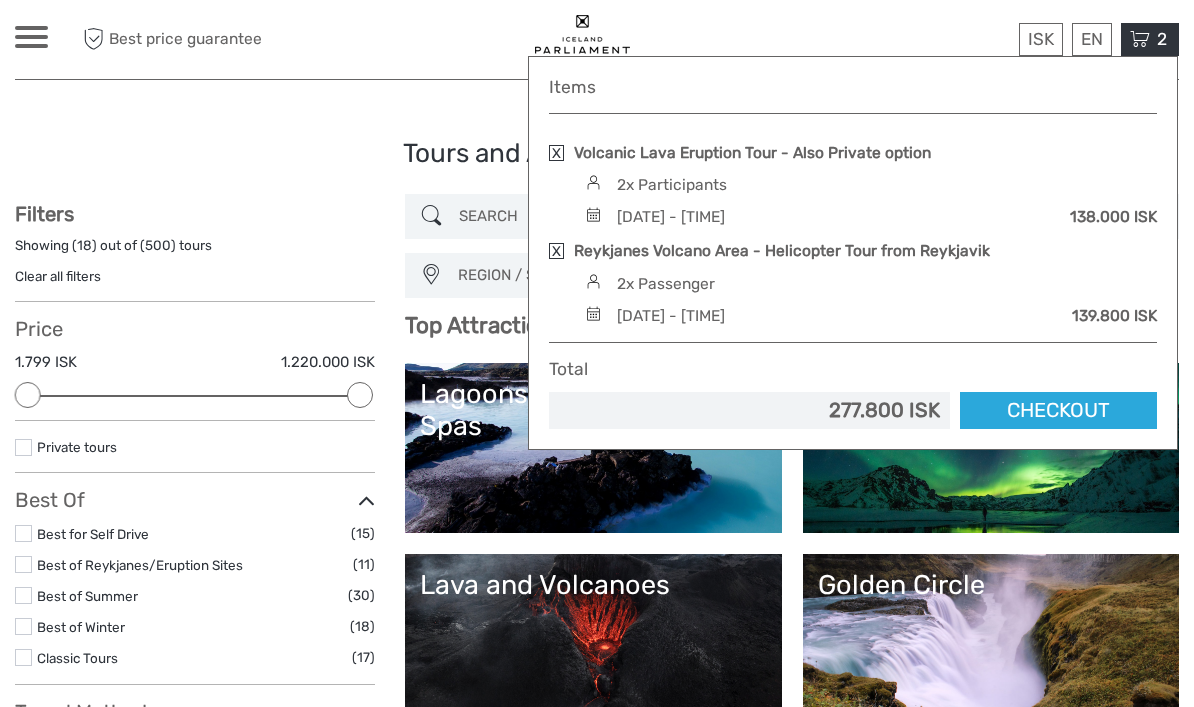click at bounding box center (556, 153) 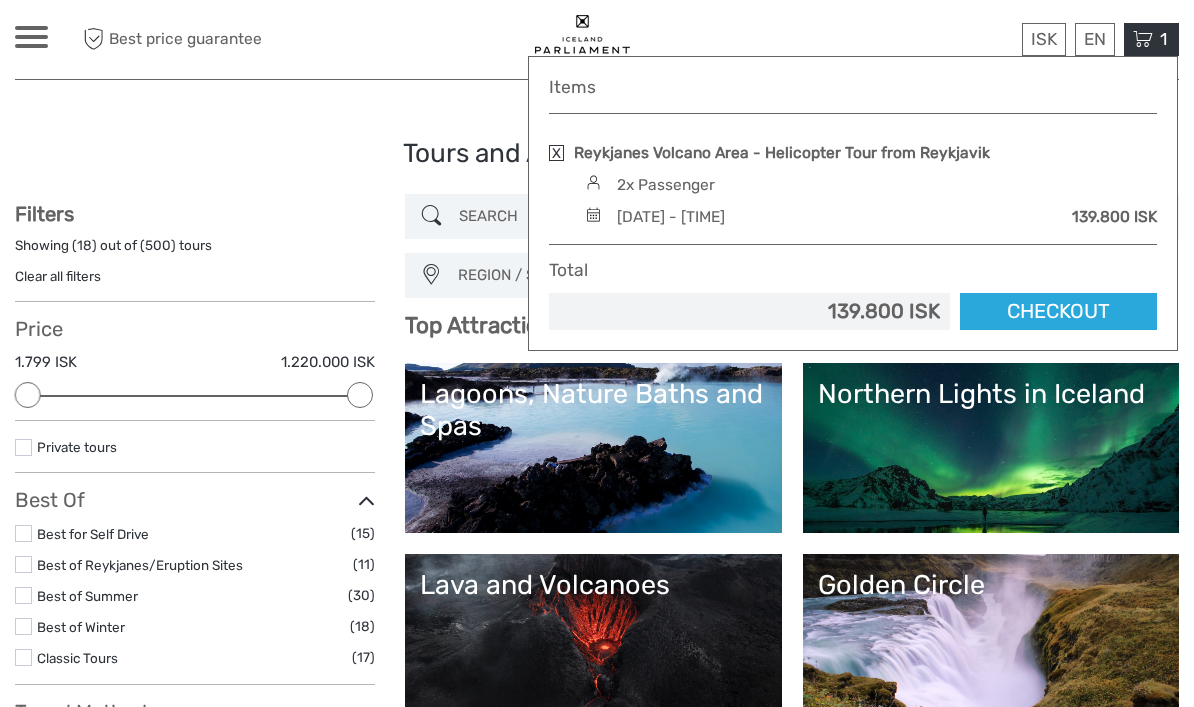 click on "Checkout" at bounding box center (1058, 311) 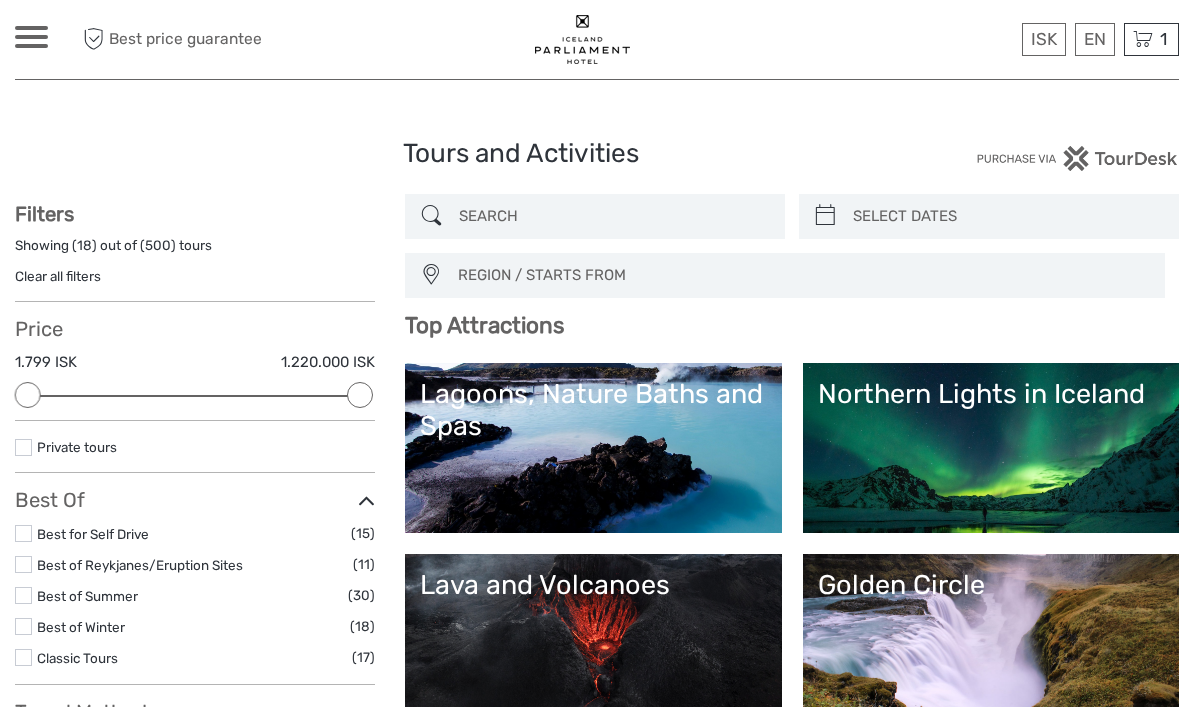 click on "1
Items
Reykjanes Volcano Area - Helicopter Tour from Reykjavik
2x Passenger
Wednesday, 06 August 2025 - 10:00 AM
139.800 ISK
Total
139.800 ISK
Checkout
The shopping cart is empty." at bounding box center [1151, 39] 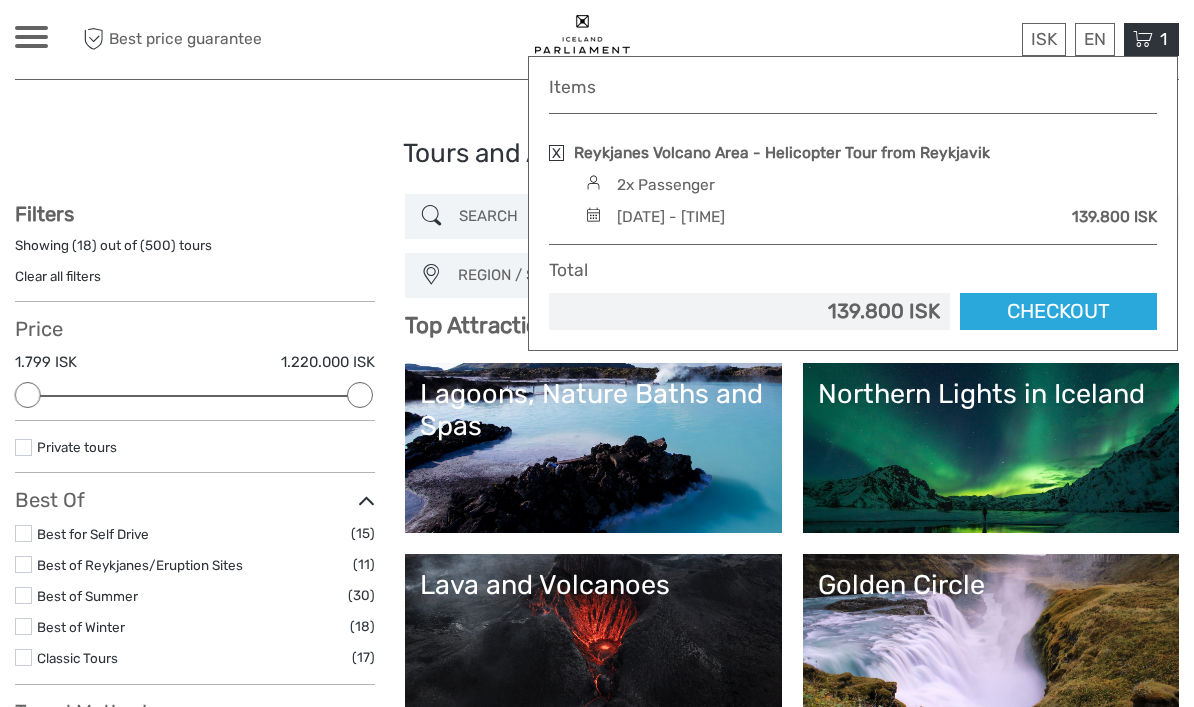 click at bounding box center [556, 153] 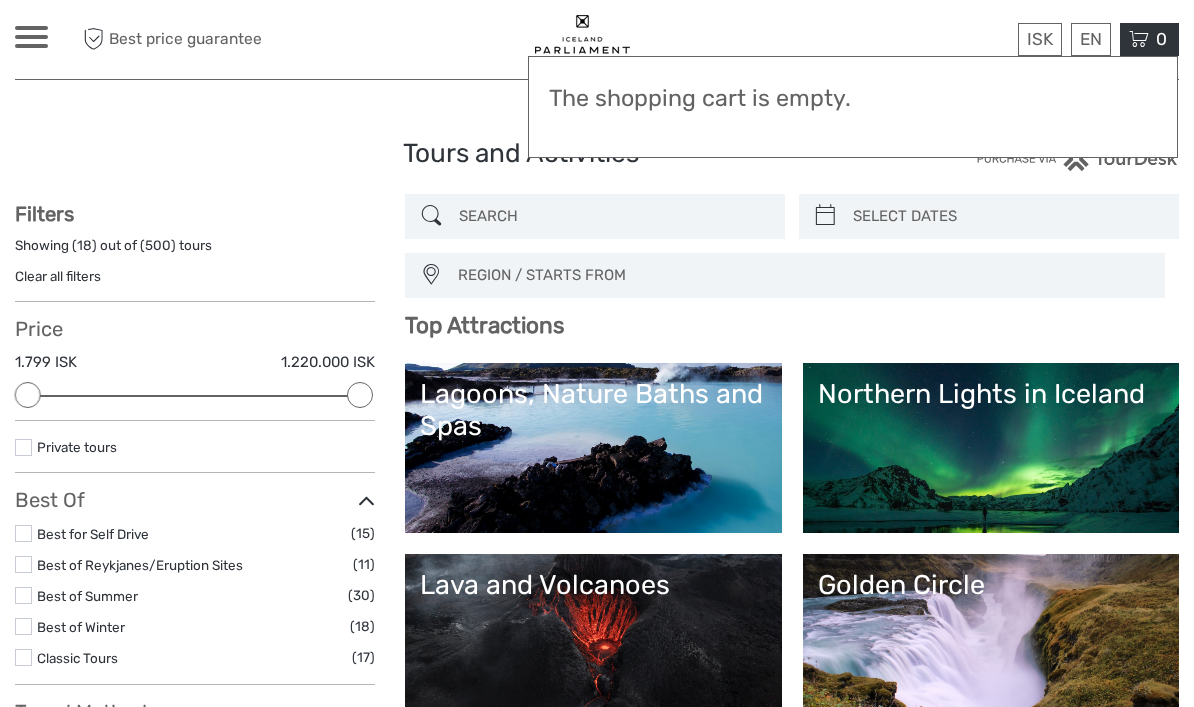 click on "REGION / STARTS FROM" at bounding box center [802, 275] 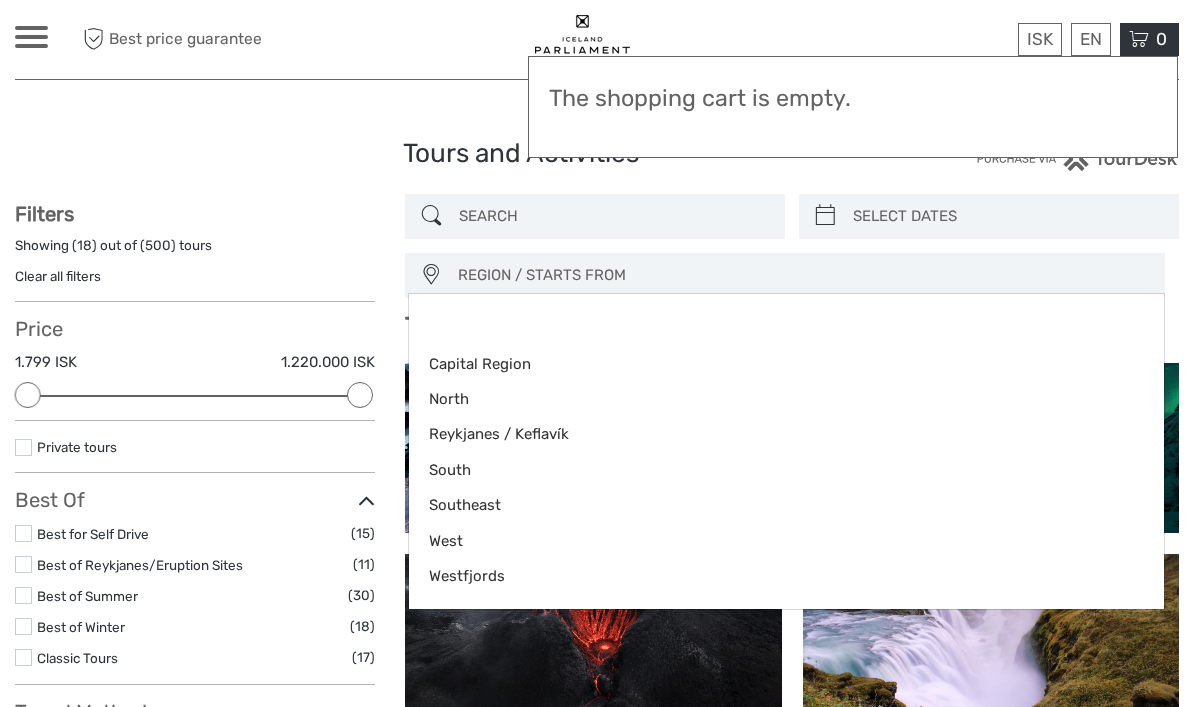 click at bounding box center [597, 353] 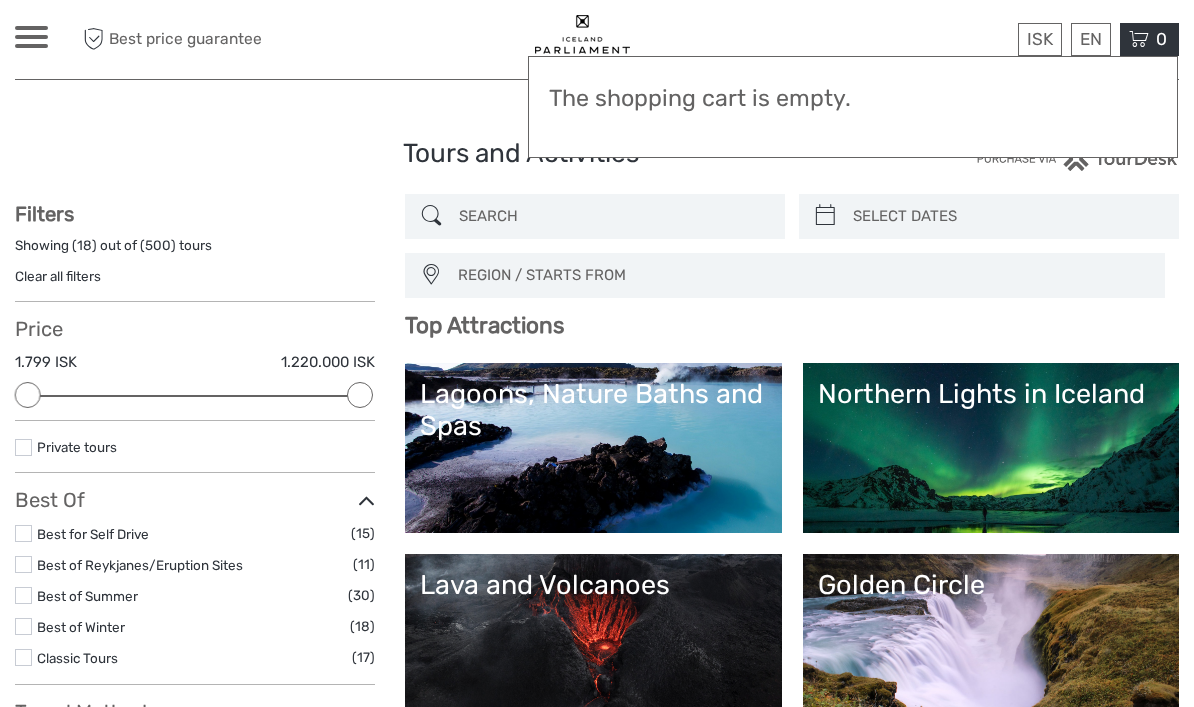 click on "Lava and Volcanoes" at bounding box center (593, 639) 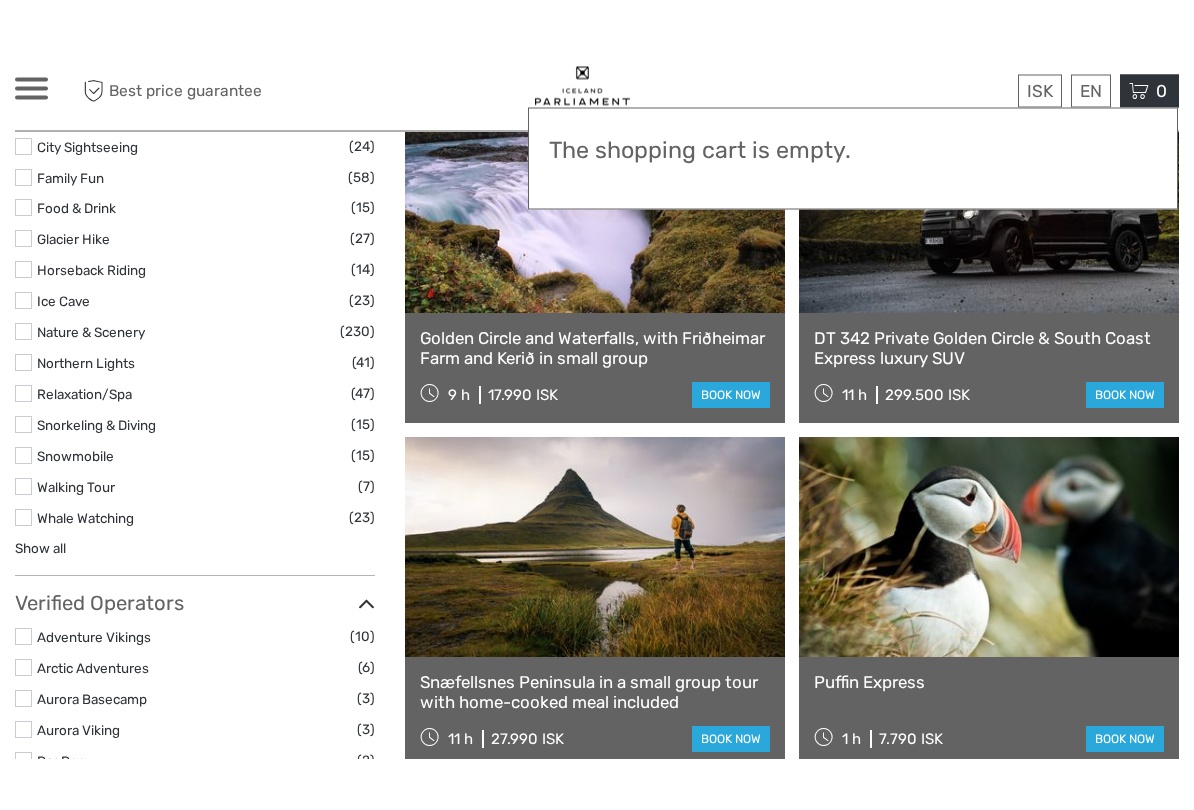 scroll, scrollTop: 1787, scrollLeft: 0, axis: vertical 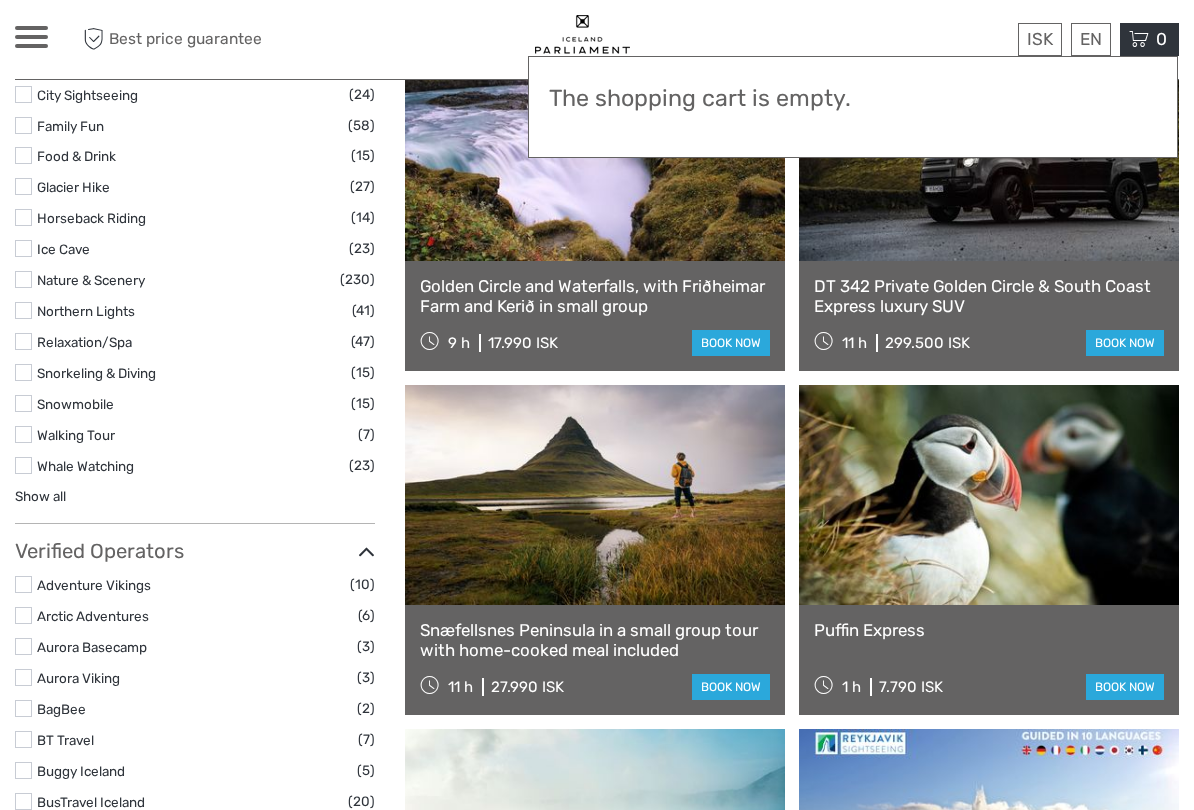 click on "Show all" at bounding box center [40, 496] 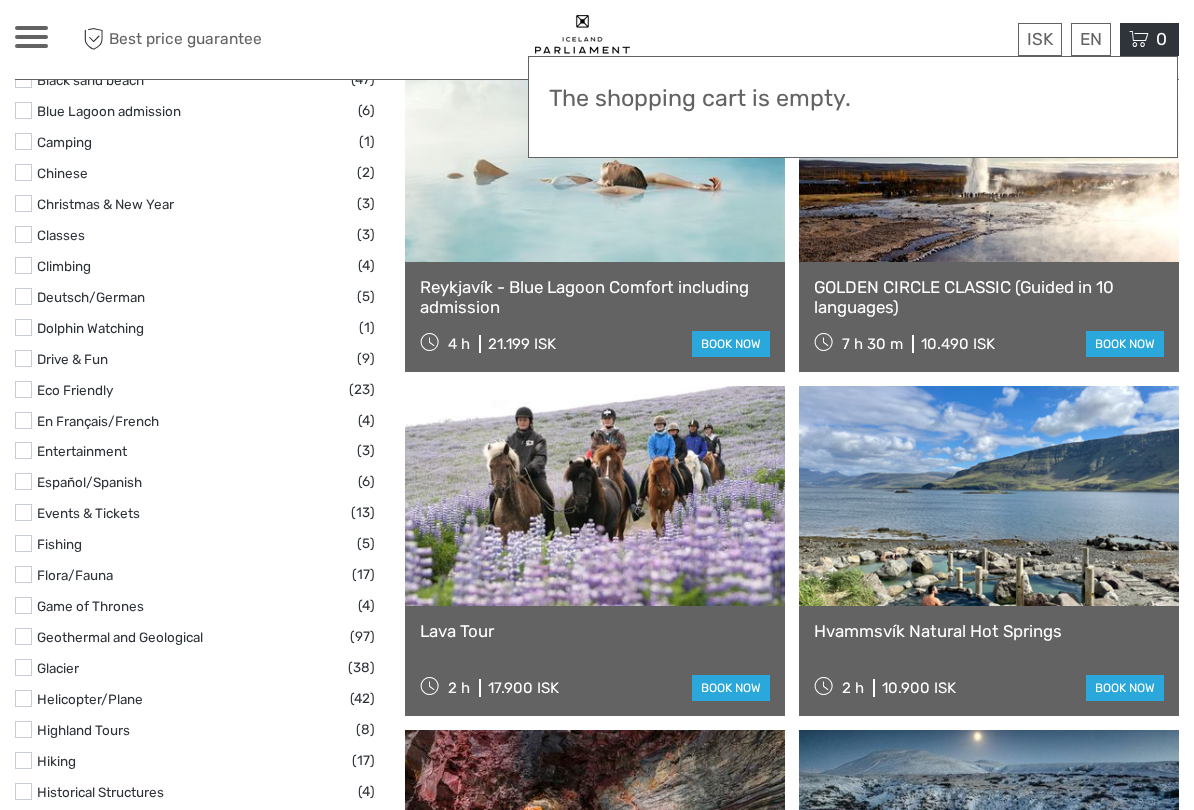click on "Helicopter/Plane" at bounding box center [90, 699] 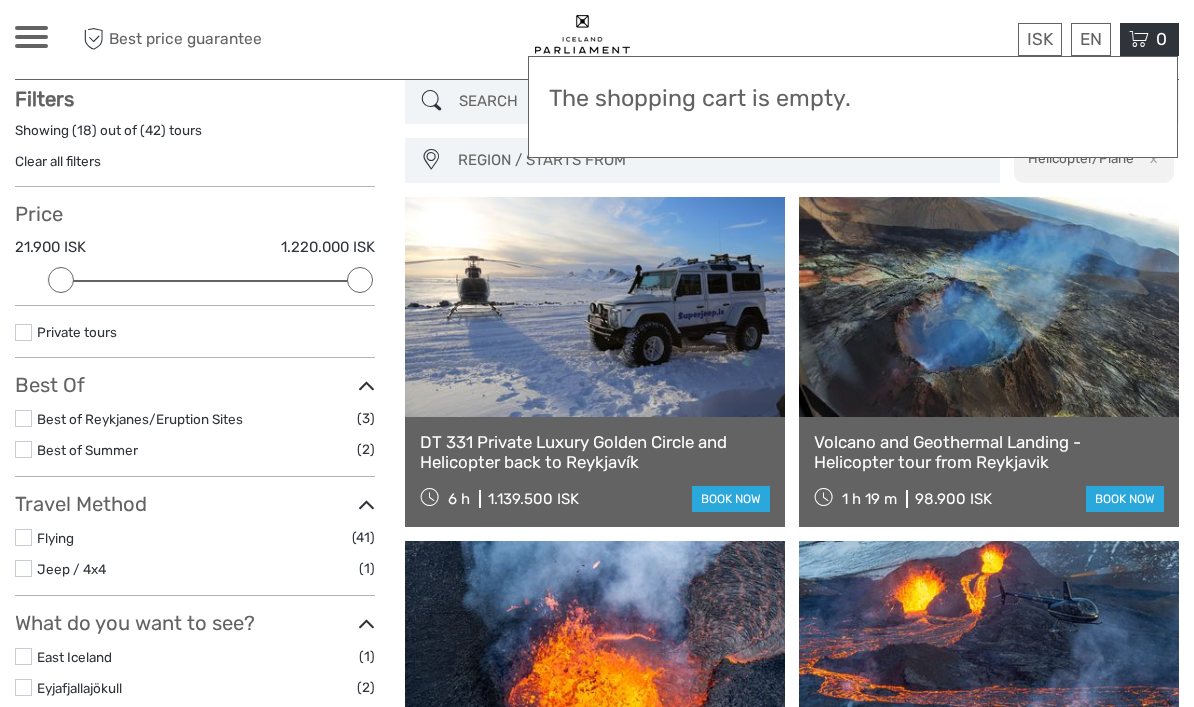 scroll, scrollTop: 113, scrollLeft: 0, axis: vertical 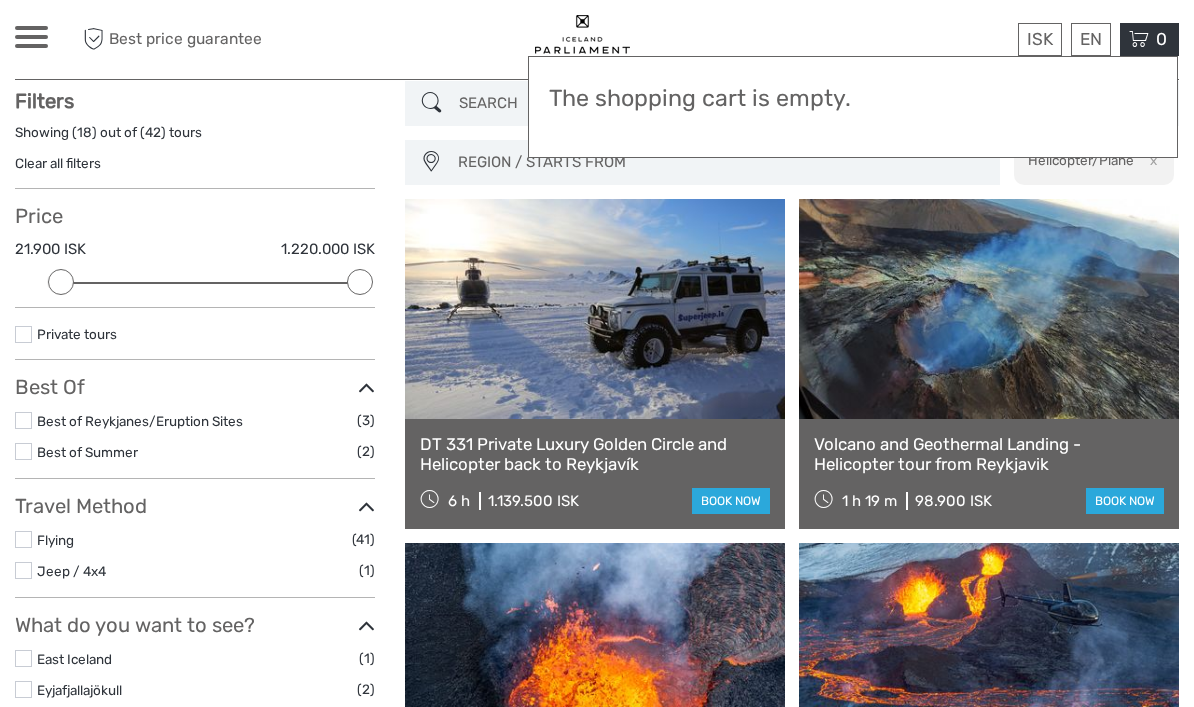 click at bounding box center (989, 309) 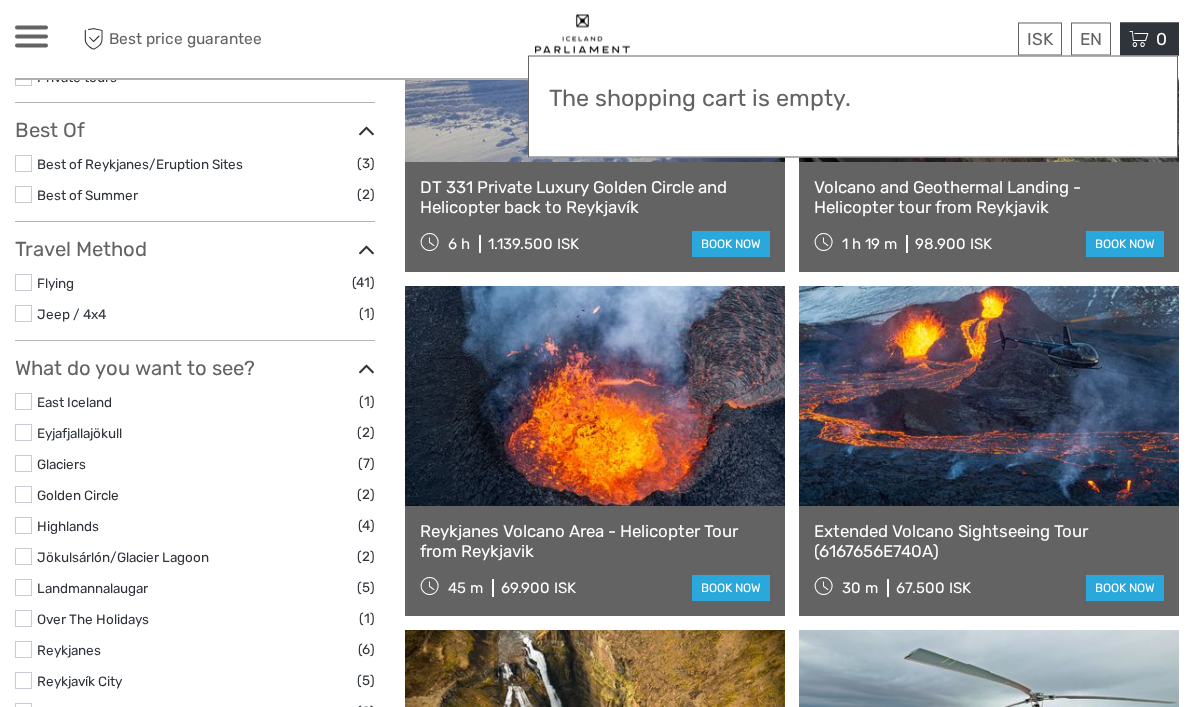 scroll, scrollTop: 369, scrollLeft: 0, axis: vertical 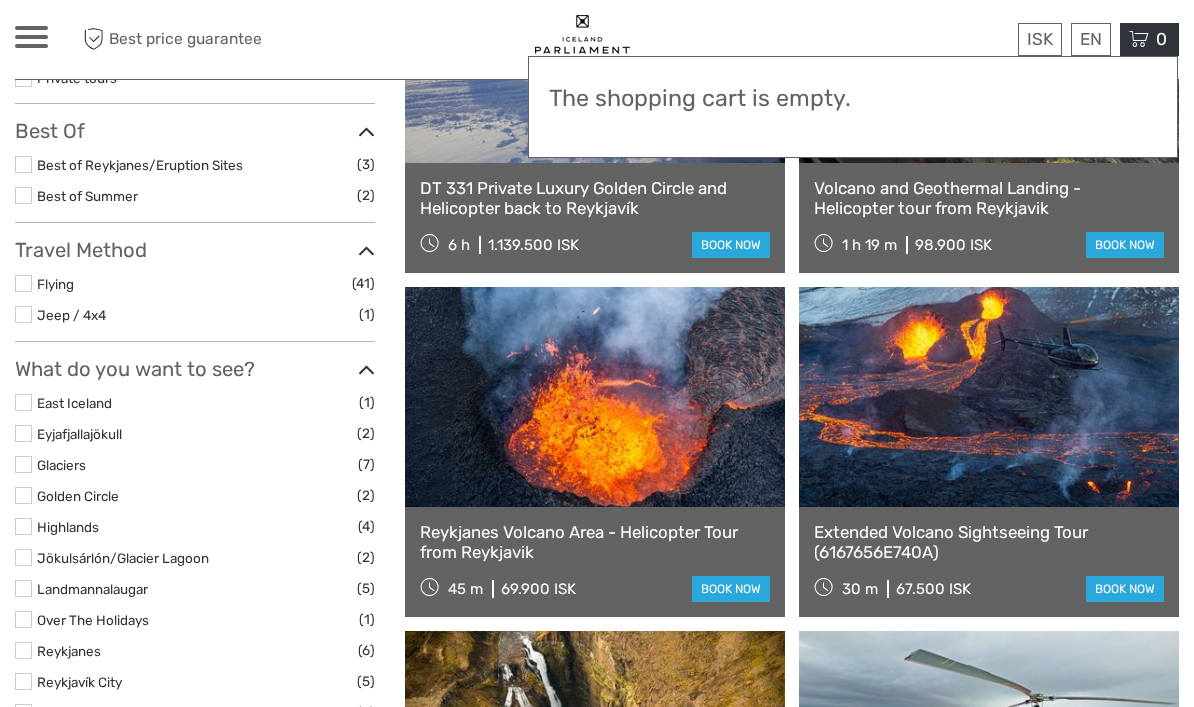 click at bounding box center [595, 397] 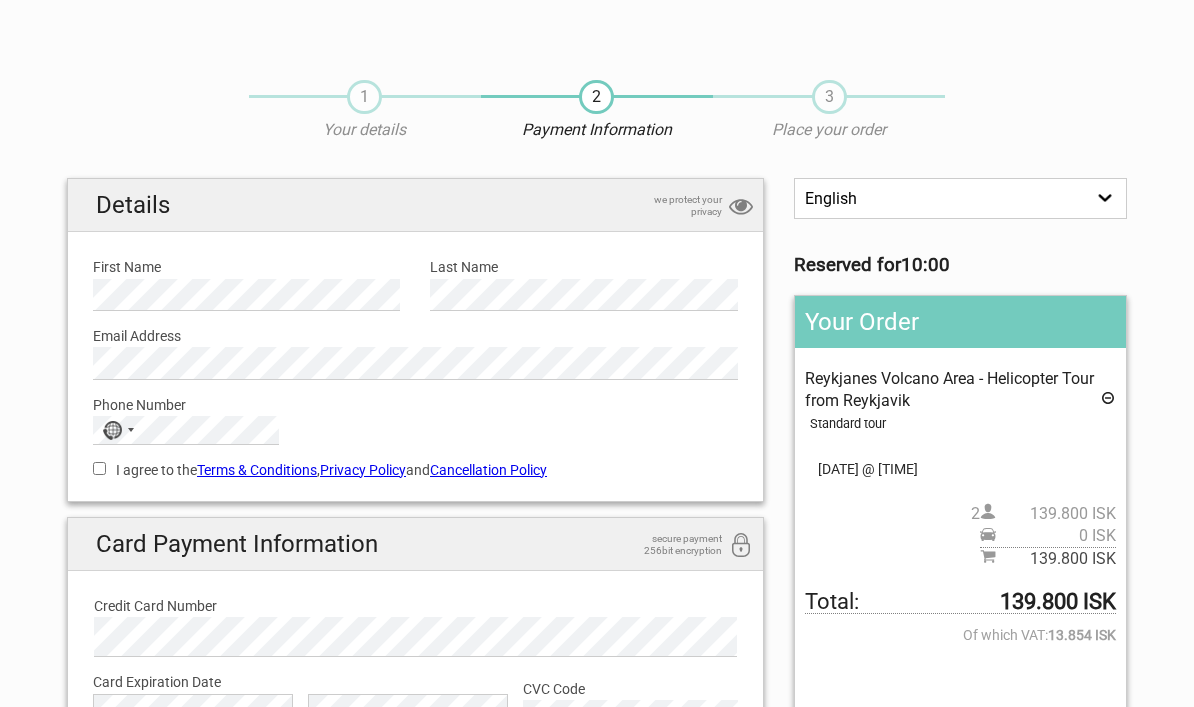scroll, scrollTop: 0, scrollLeft: 0, axis: both 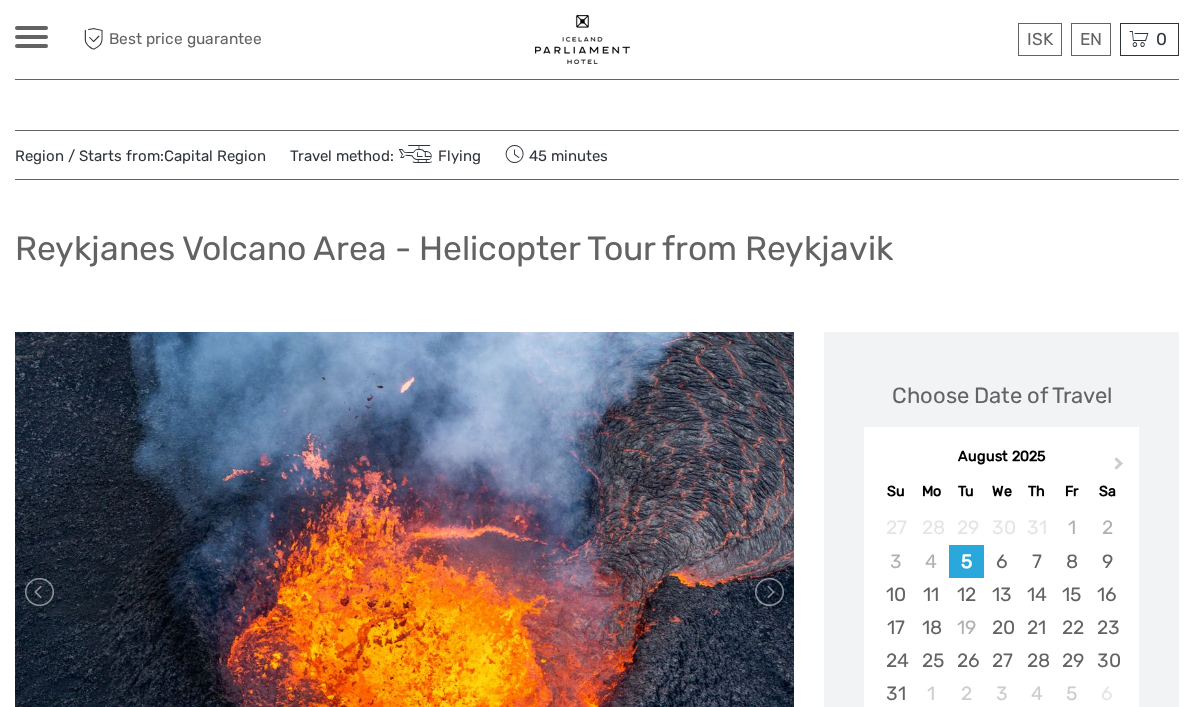 click on "6" at bounding box center [1002, 561] 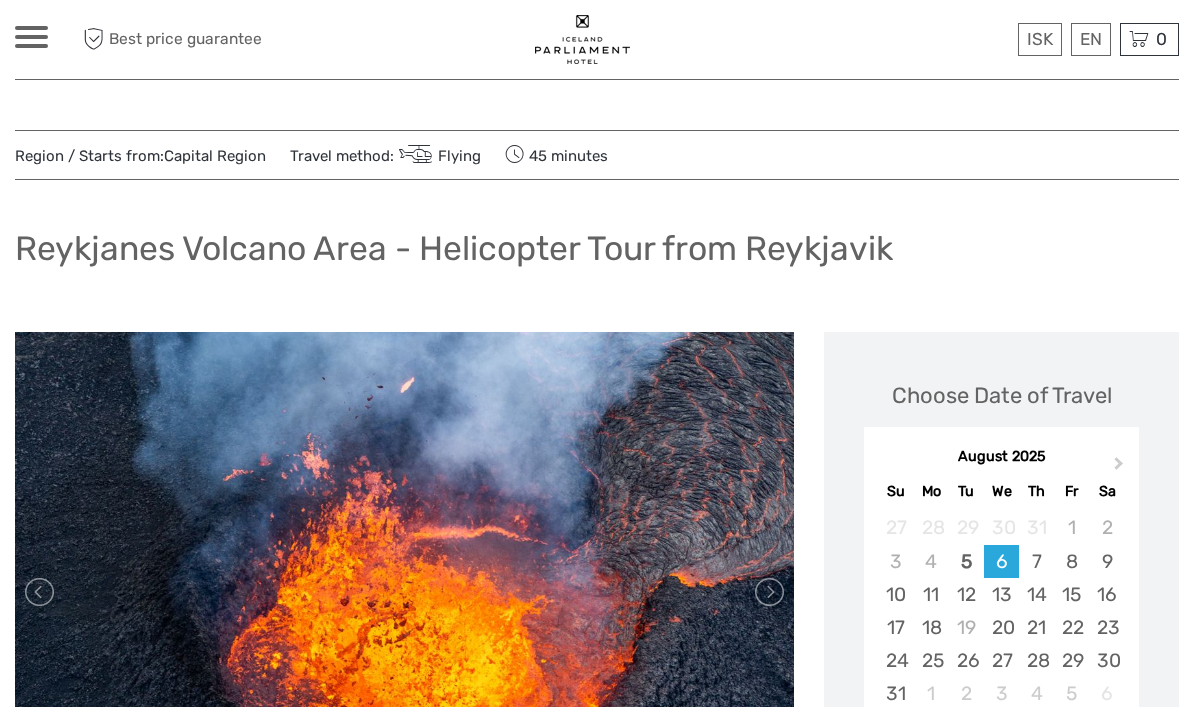 click on "Next Month August 2025 Su Mo Tu We Th Fr Sa 27 28 29 30 31 1 2 3 4 5 6 7 8 9 10 11 12 13 14 15 16 17 18 19 20 21 22 23 24 25 26 27 28 29 30 31 1 2 3 4 5 6" at bounding box center [1001, 581] 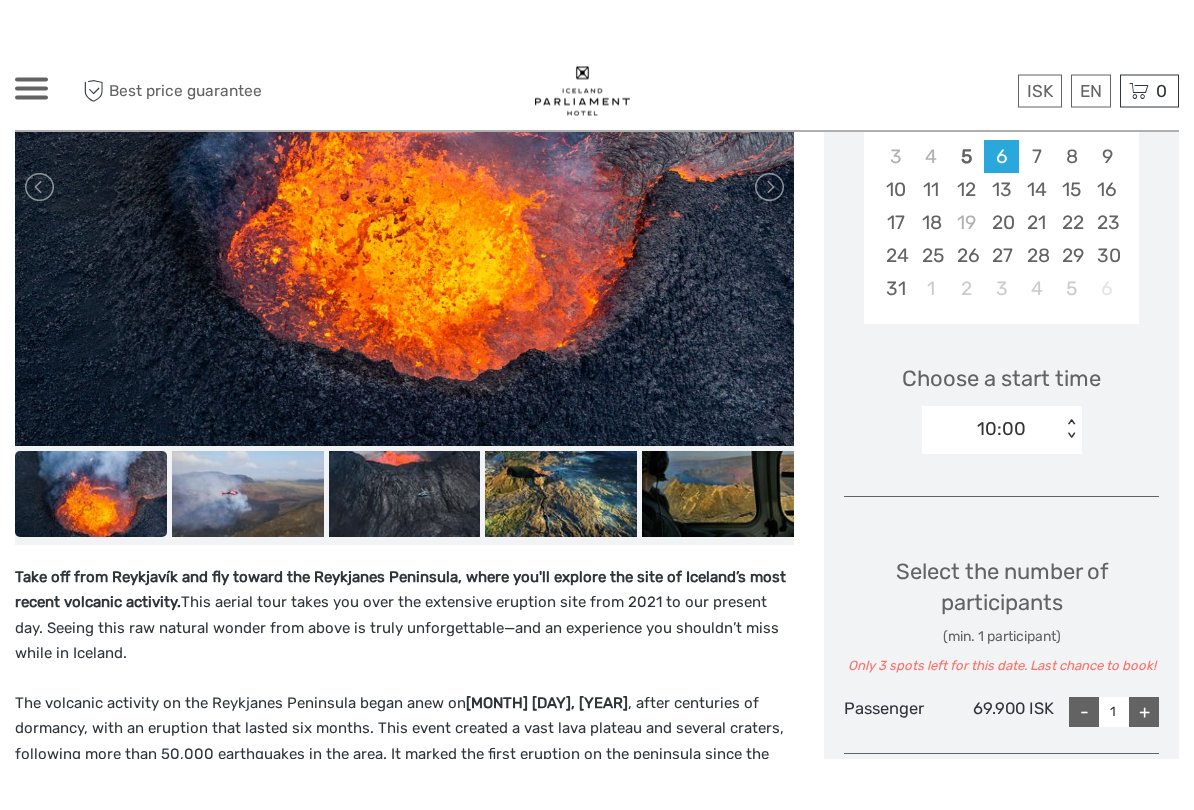 scroll, scrollTop: 458, scrollLeft: 0, axis: vertical 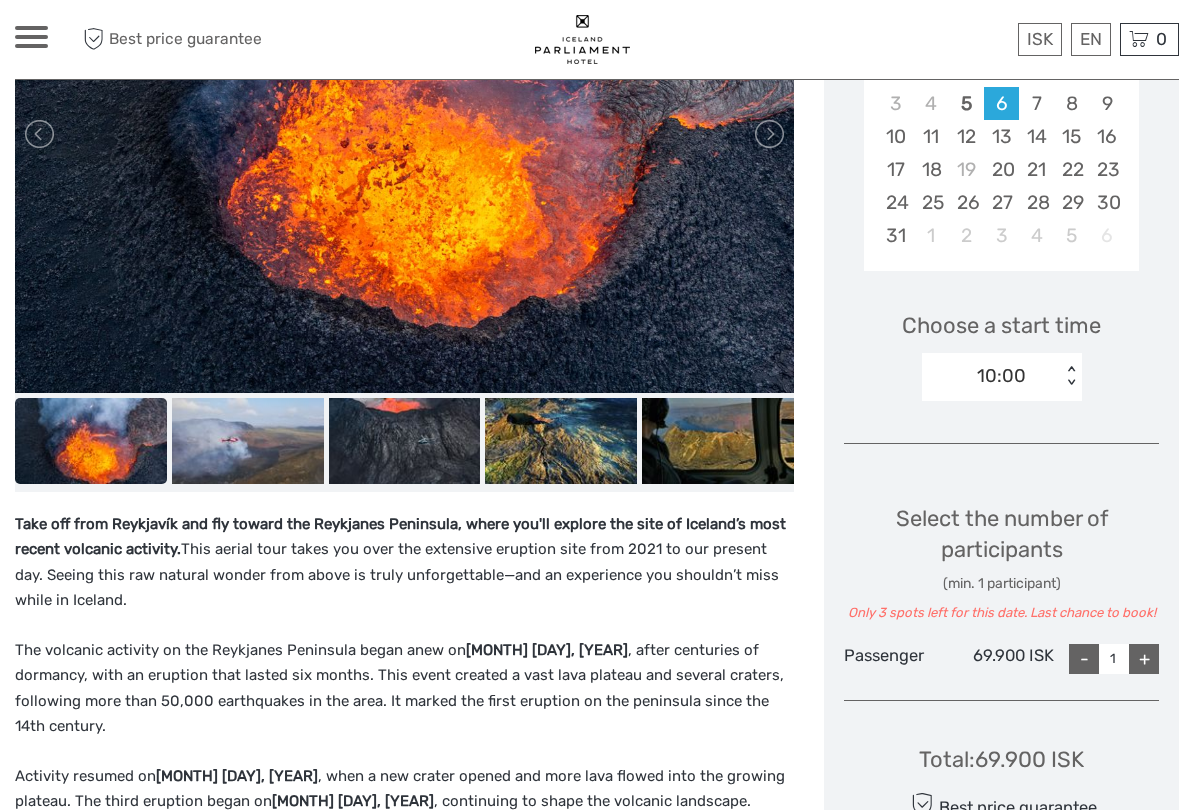 click on "+" at bounding box center [1144, 659] 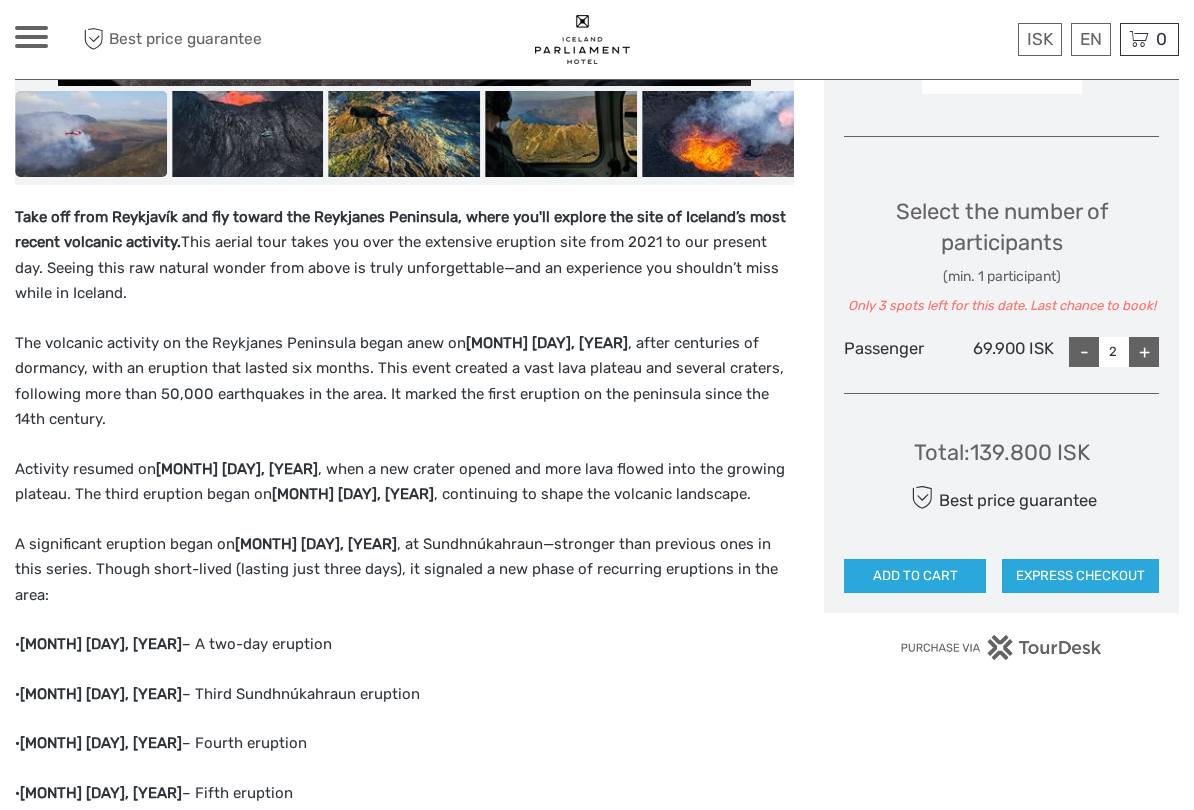 scroll, scrollTop: 767, scrollLeft: 0, axis: vertical 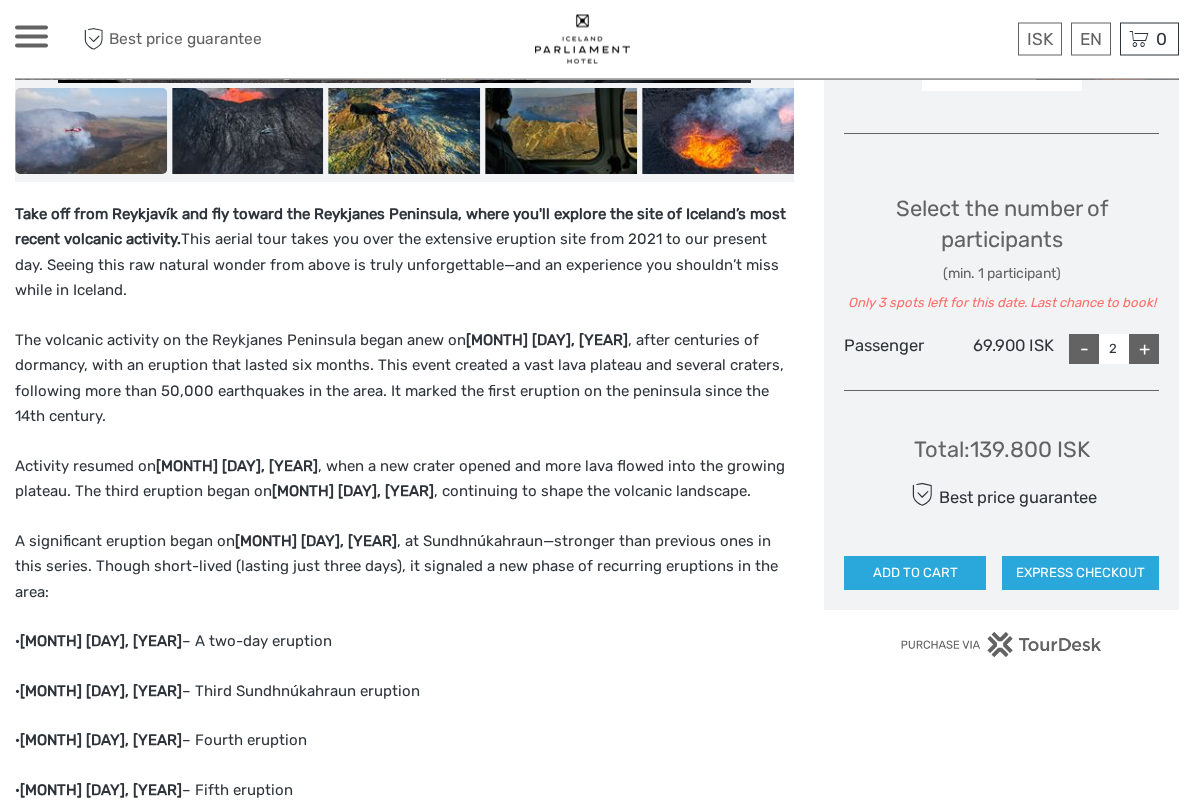 click on "EXPRESS CHECKOUT" at bounding box center [1080, 574] 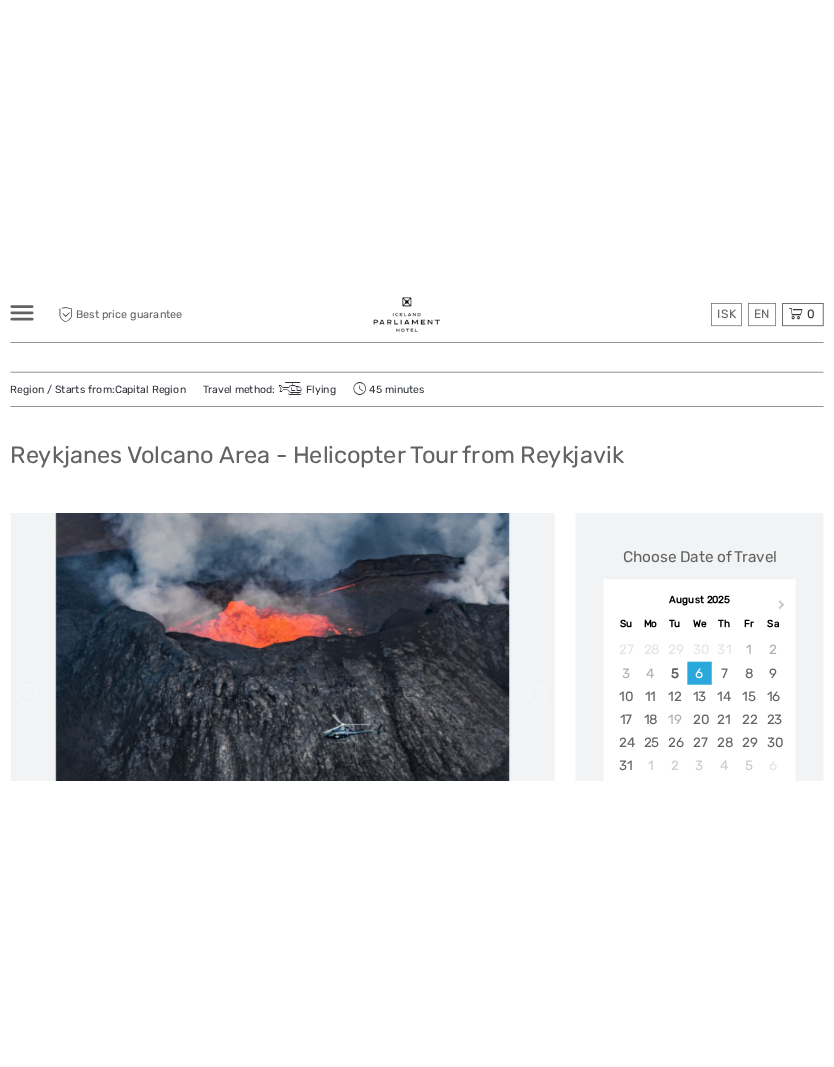 scroll, scrollTop: 0, scrollLeft: 0, axis: both 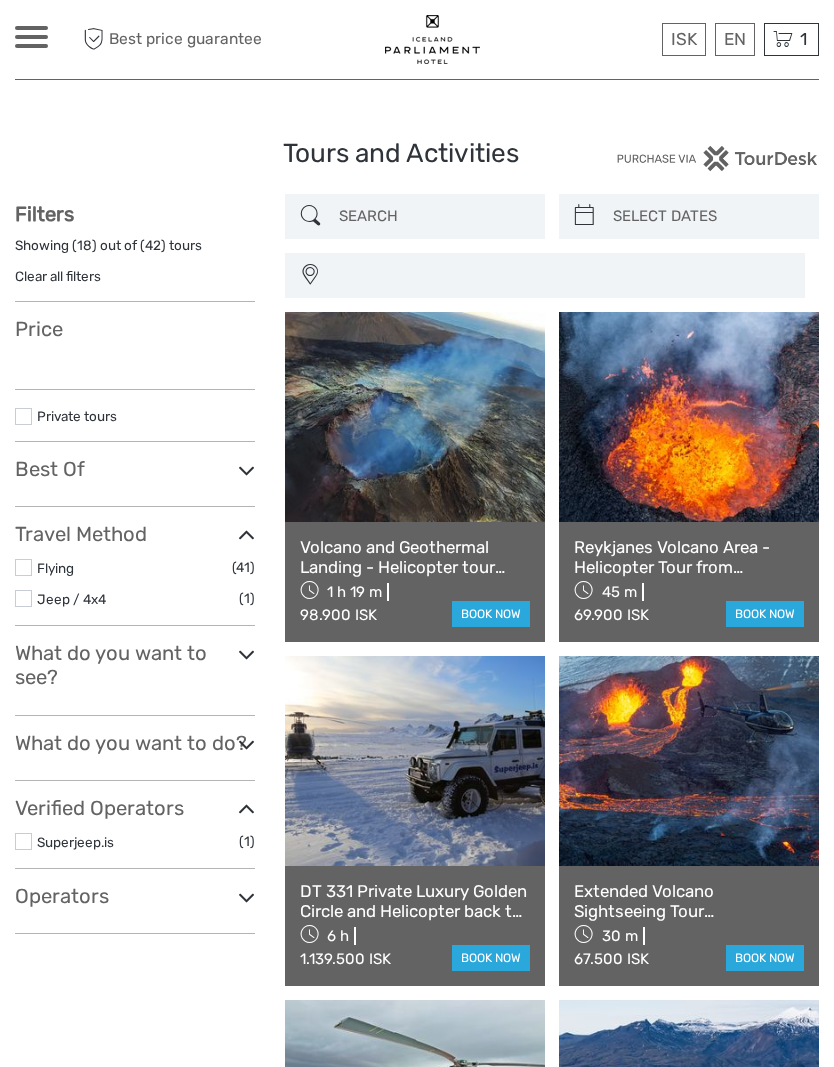 select 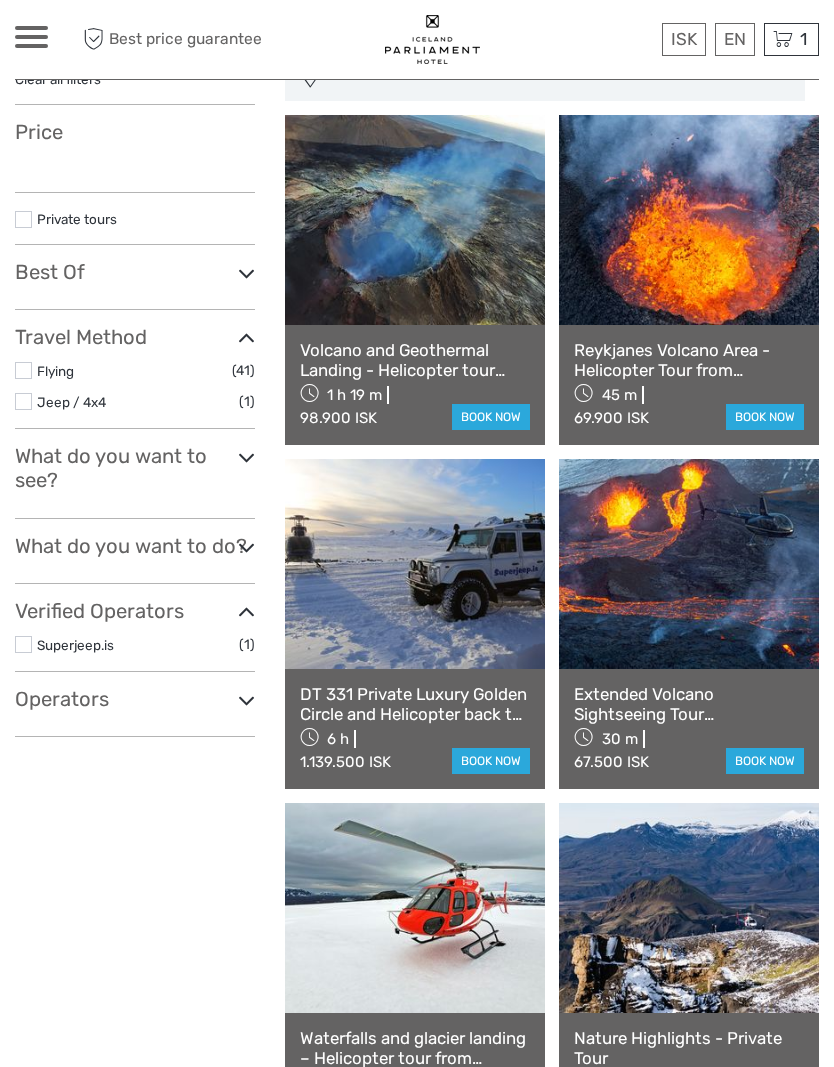 select 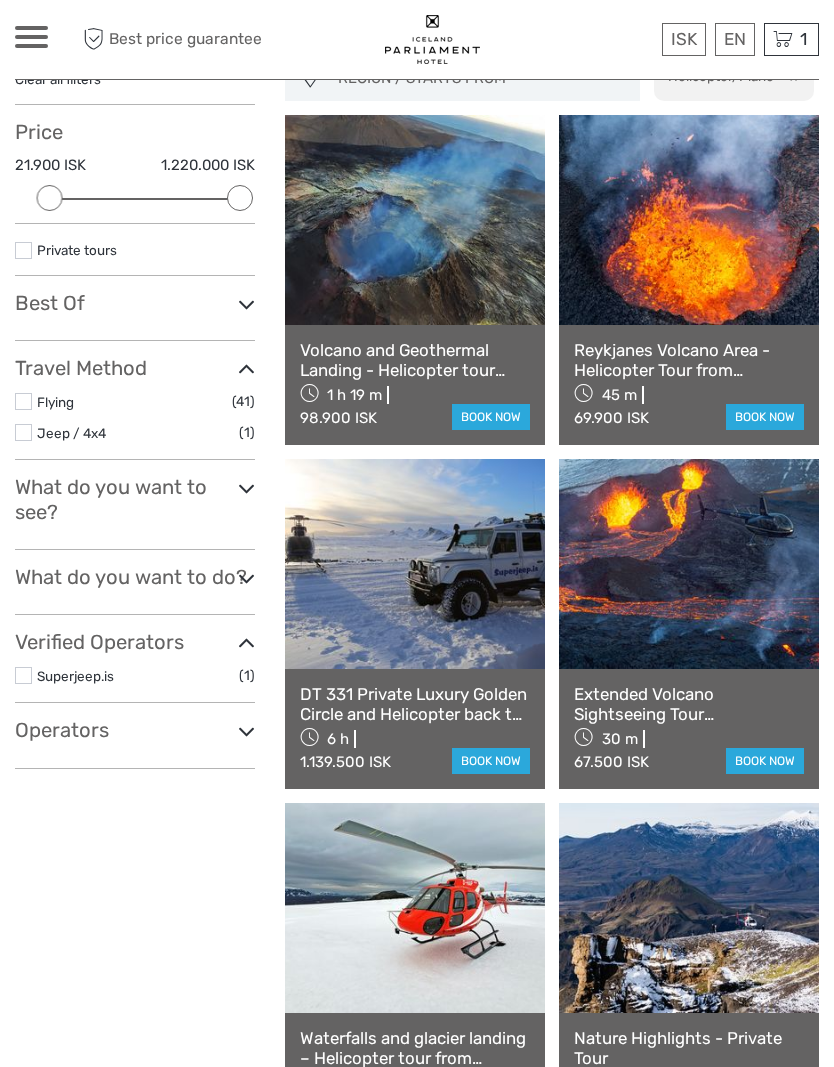 scroll, scrollTop: 0, scrollLeft: 0, axis: both 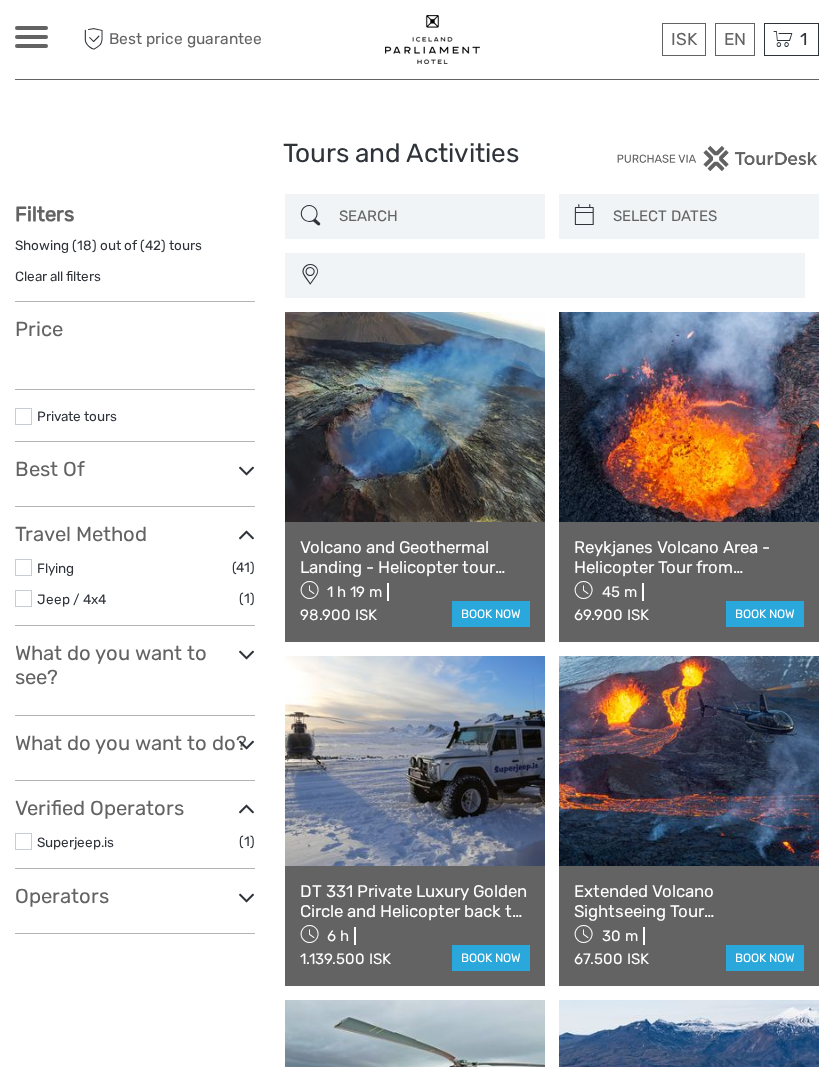 select 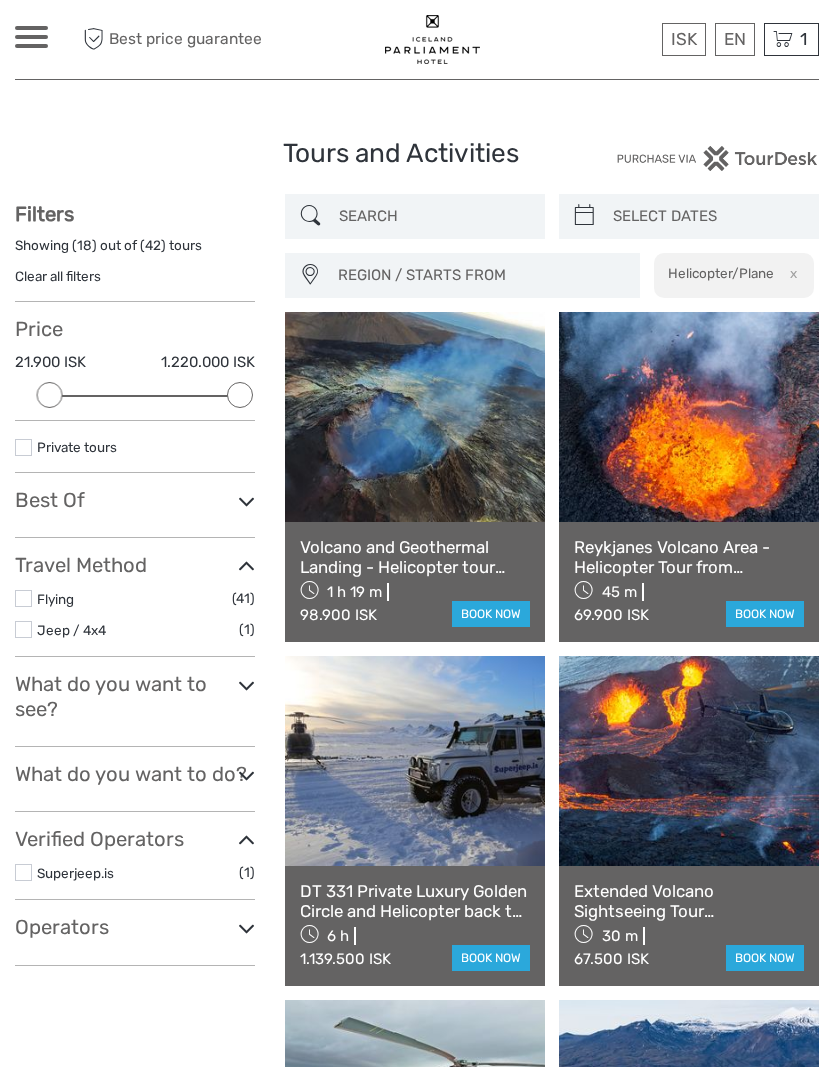 scroll, scrollTop: 0, scrollLeft: 0, axis: both 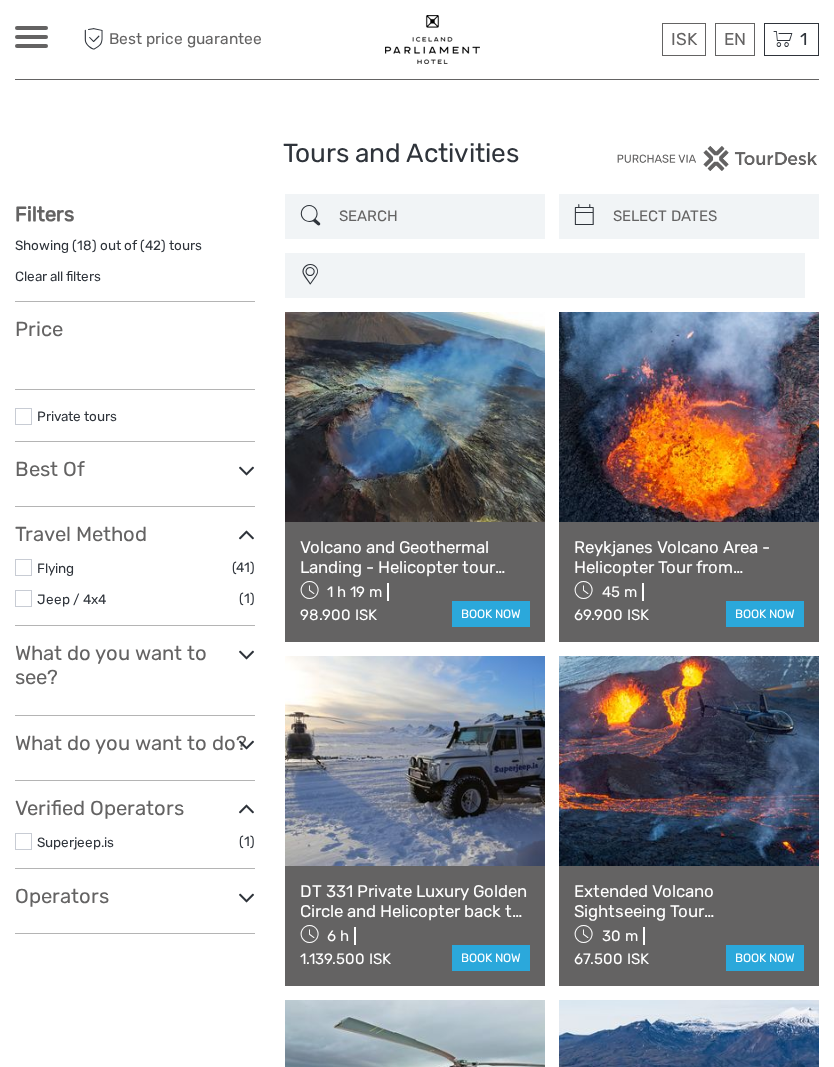 select 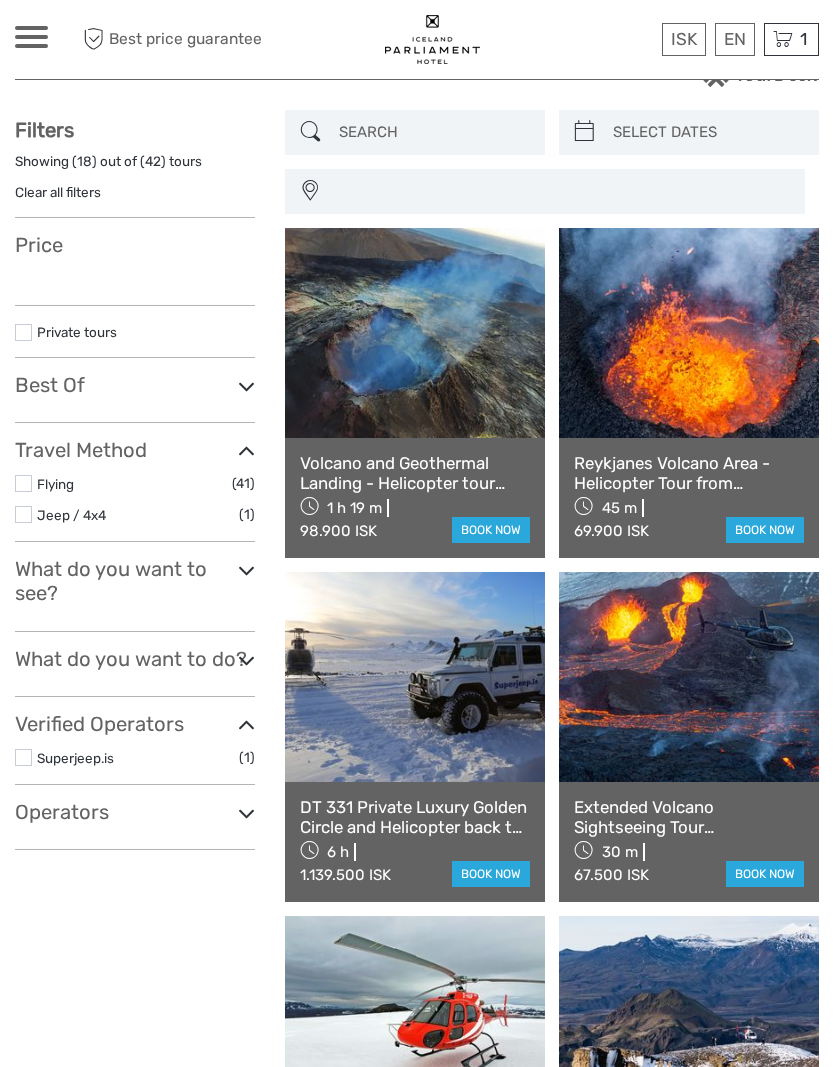 select 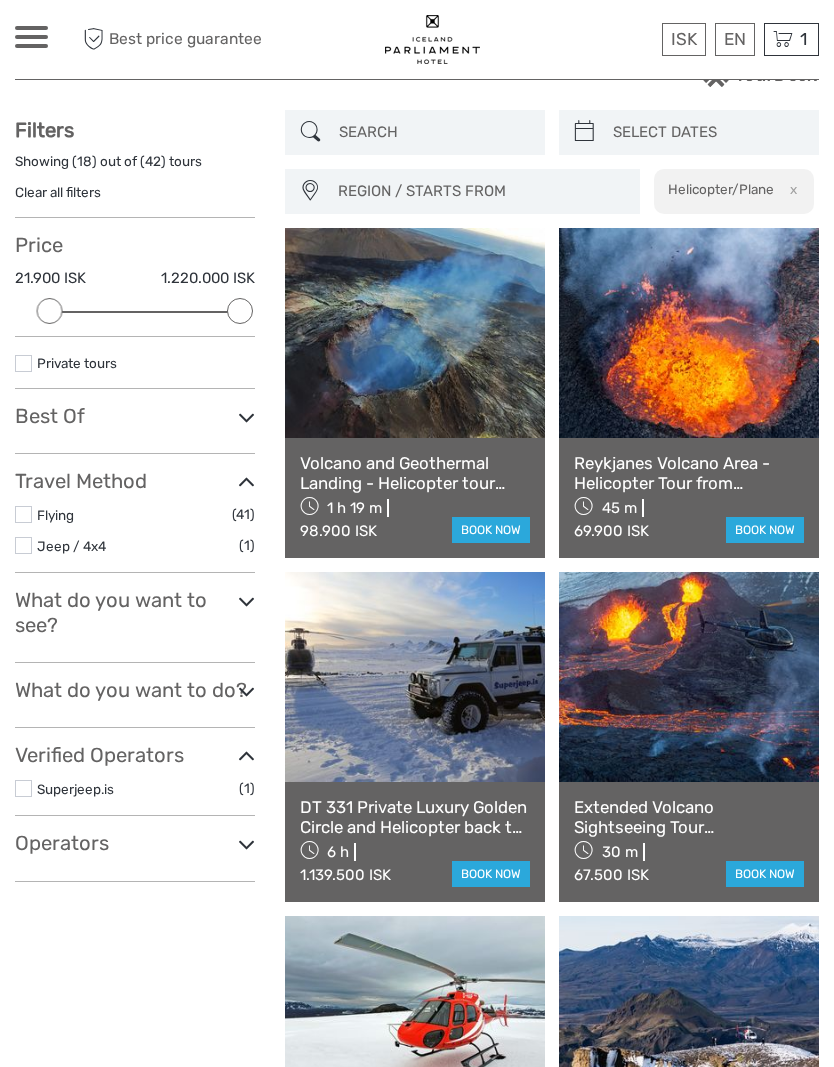 scroll, scrollTop: 0, scrollLeft: 0, axis: both 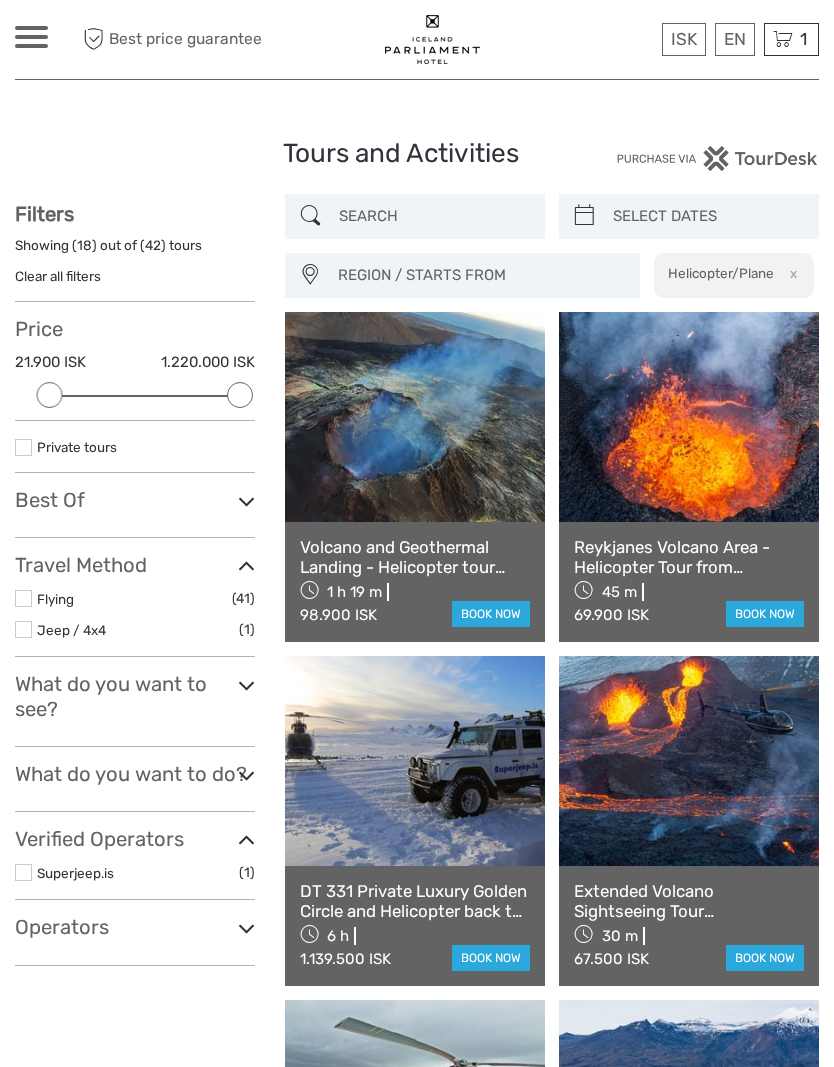 click on "ISK
ISK
€
$
£
EN
English
Español
Deutsch
Tours
Multi-day tours
Transfers
Car rental
More
Food & drink
Travel Articles
Food & drink
Travel Articles
Best price guarantee" at bounding box center [138, 39] 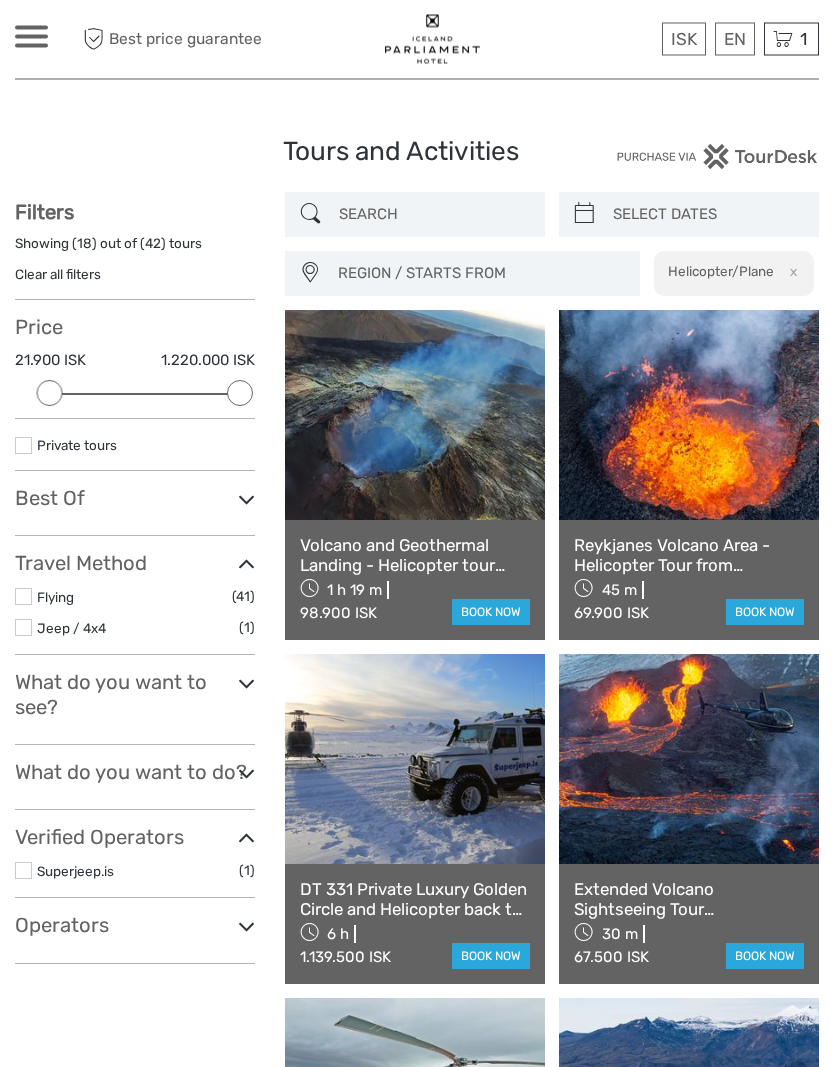 click on "ISK
ISK
€
$
£
EN
English
Español
Deutsch
Tours
Multi-day tours
Transfers
Car rental
More
Food & drink
Travel Articles
Food & drink
Travel Articles" at bounding box center [31, 39] 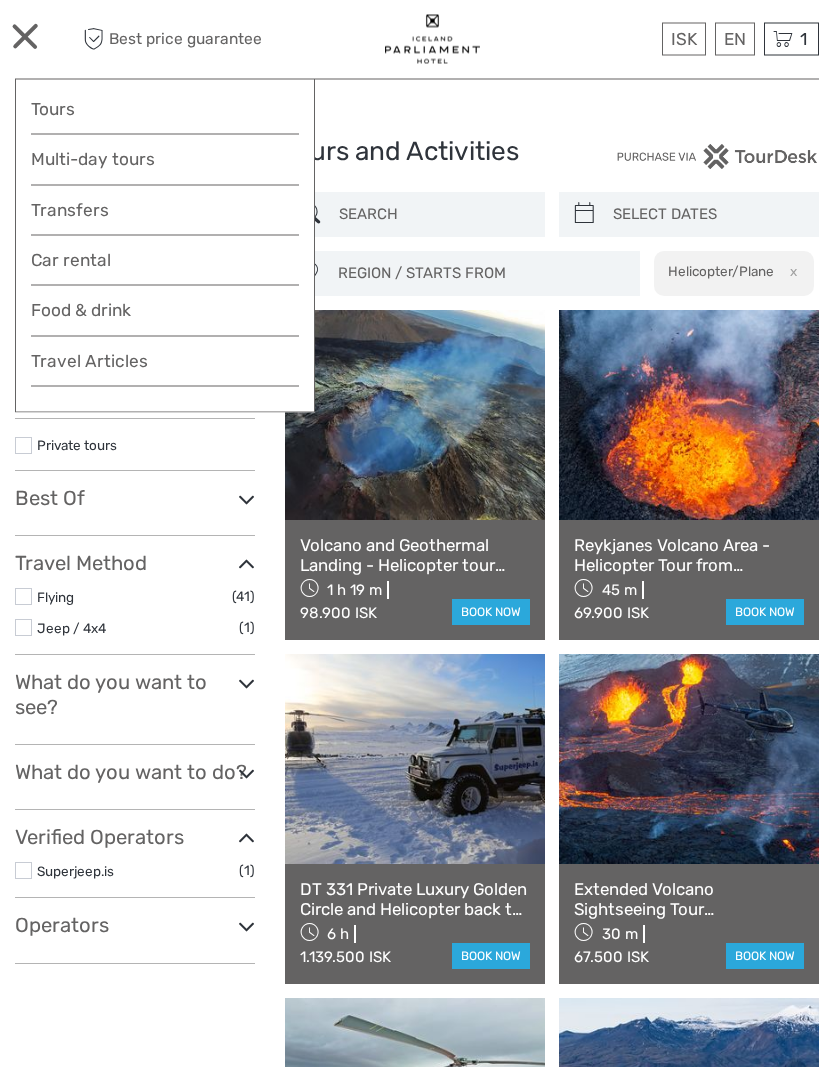 scroll, scrollTop: 2, scrollLeft: 0, axis: vertical 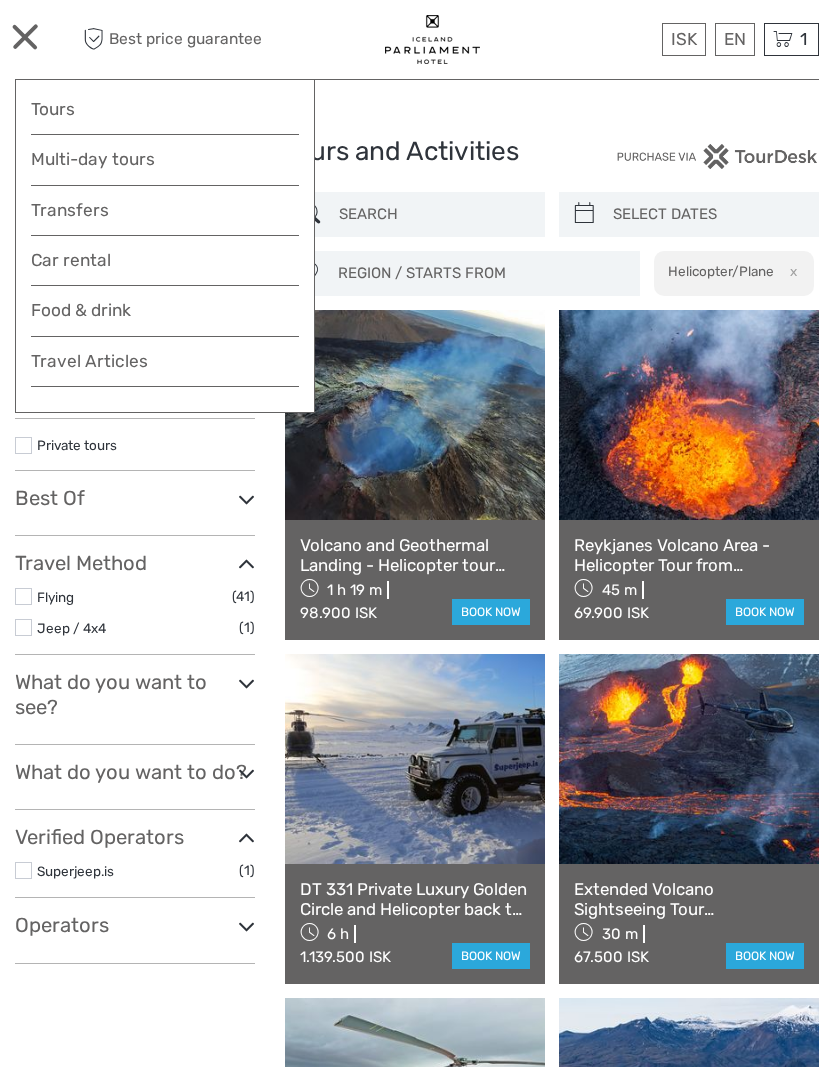 click at bounding box center [448, 39] 